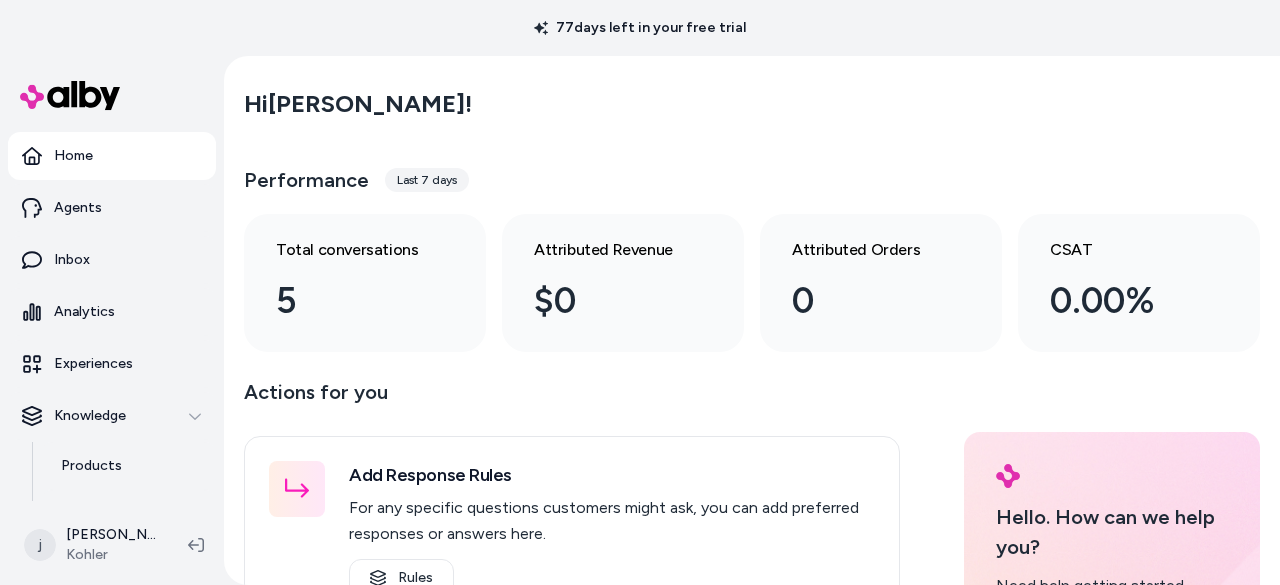 scroll, scrollTop: 0, scrollLeft: 0, axis: both 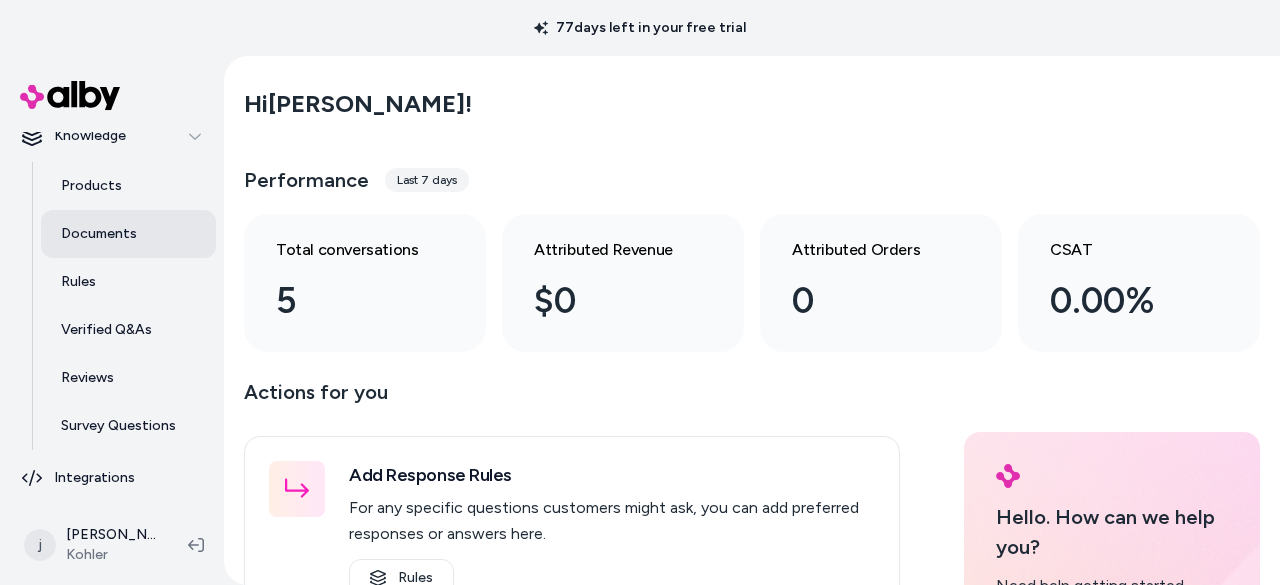click on "Documents" at bounding box center [99, 234] 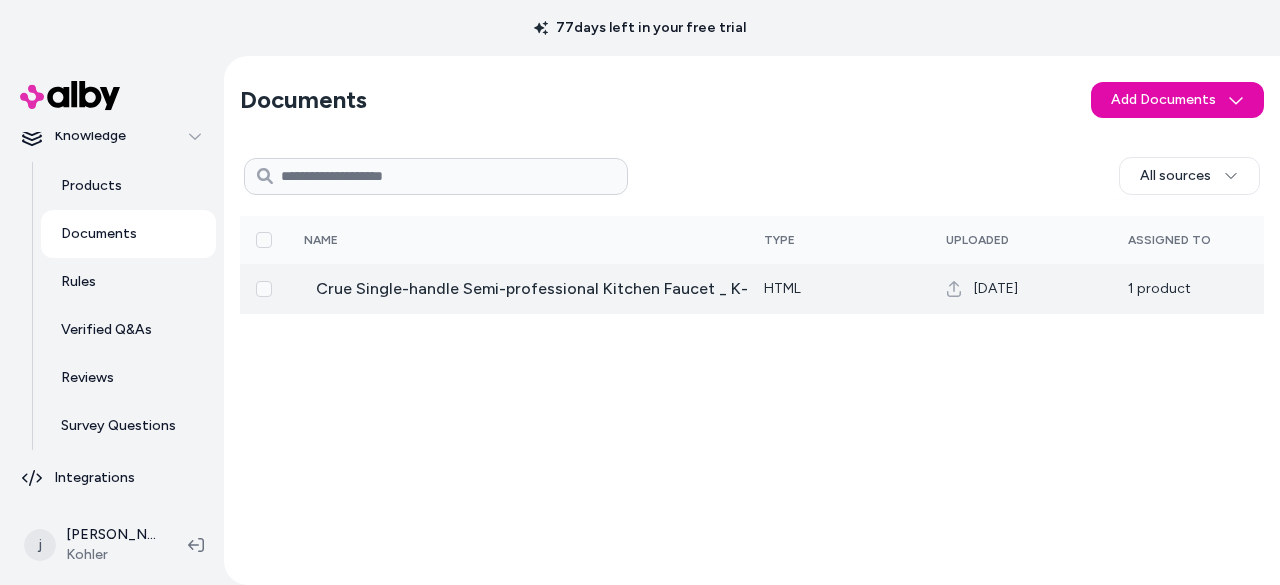 click on "Crue Single-handle Semi-professional Kitchen Faucet _ K-22973 _ KOHLER" at bounding box center (594, 289) 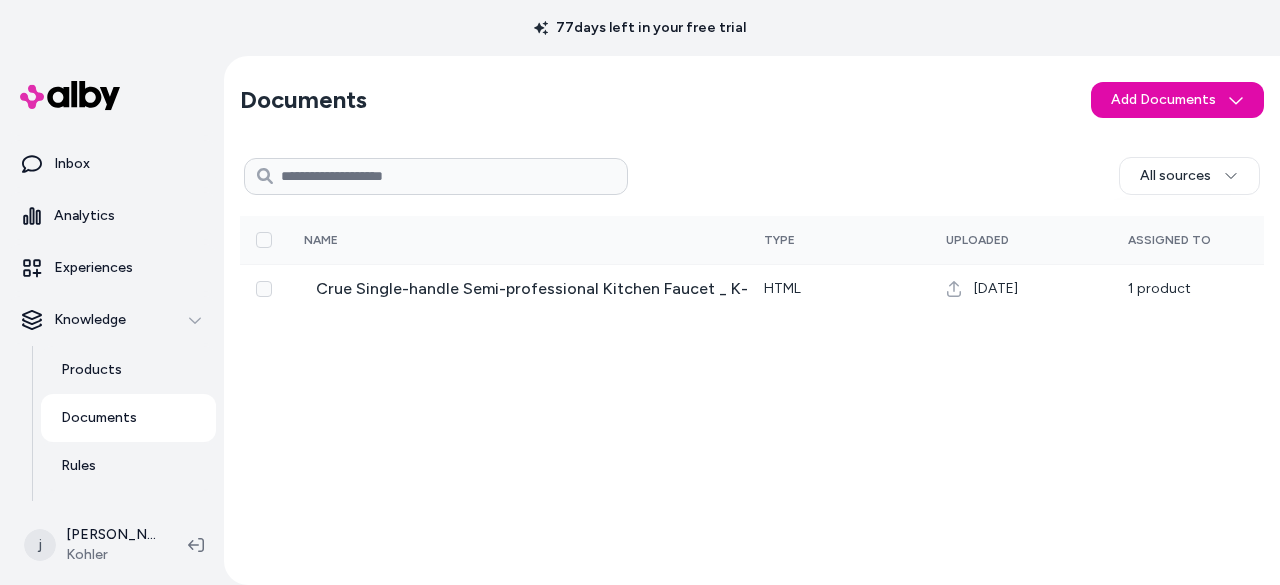 scroll, scrollTop: 0, scrollLeft: 0, axis: both 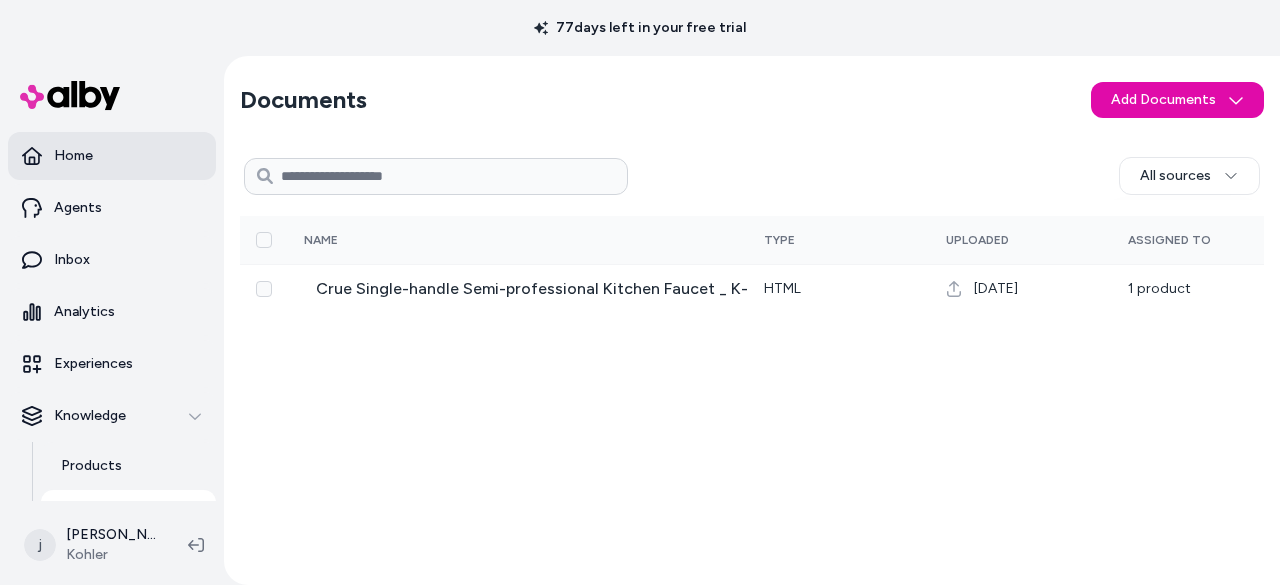 click on "Home" at bounding box center [73, 156] 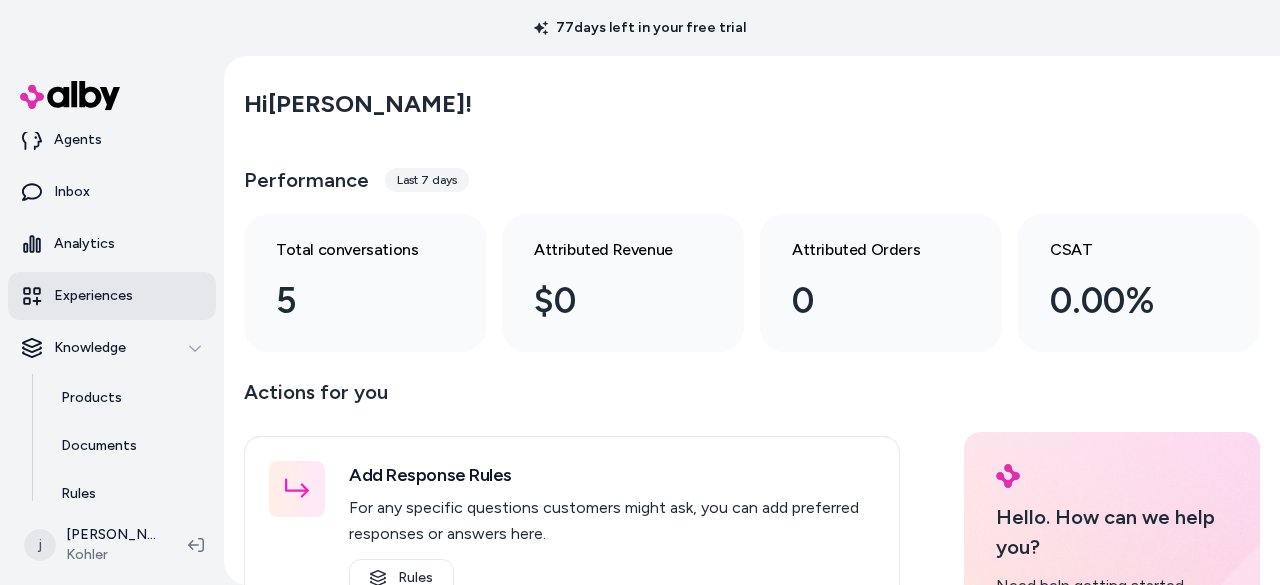 scroll, scrollTop: 100, scrollLeft: 0, axis: vertical 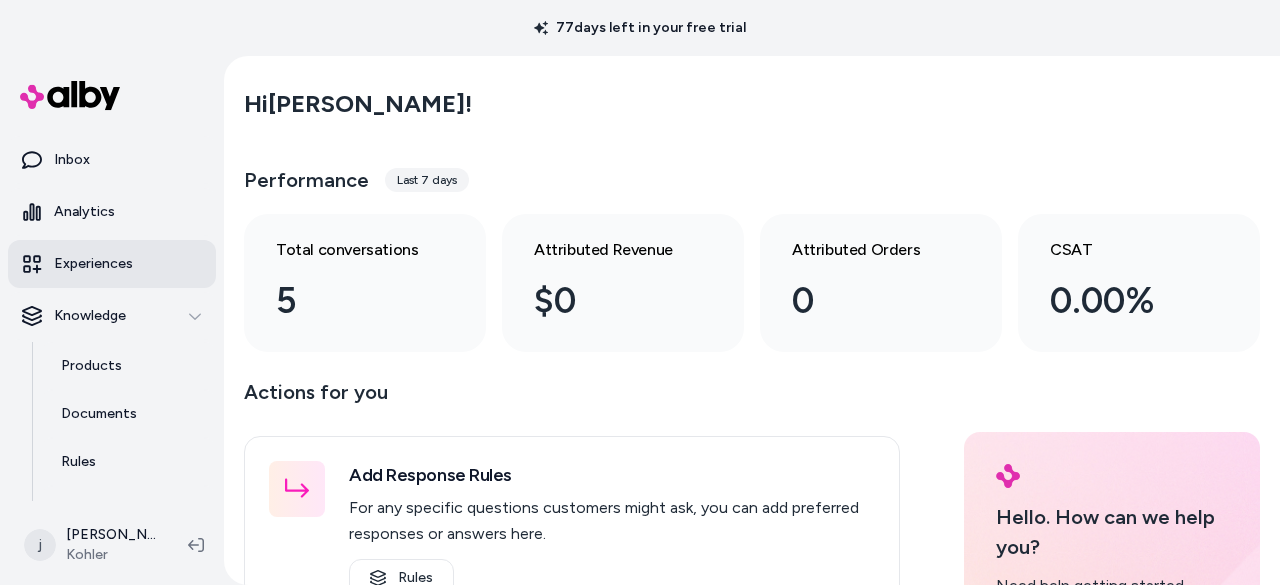 click on "Experiences" at bounding box center (93, 264) 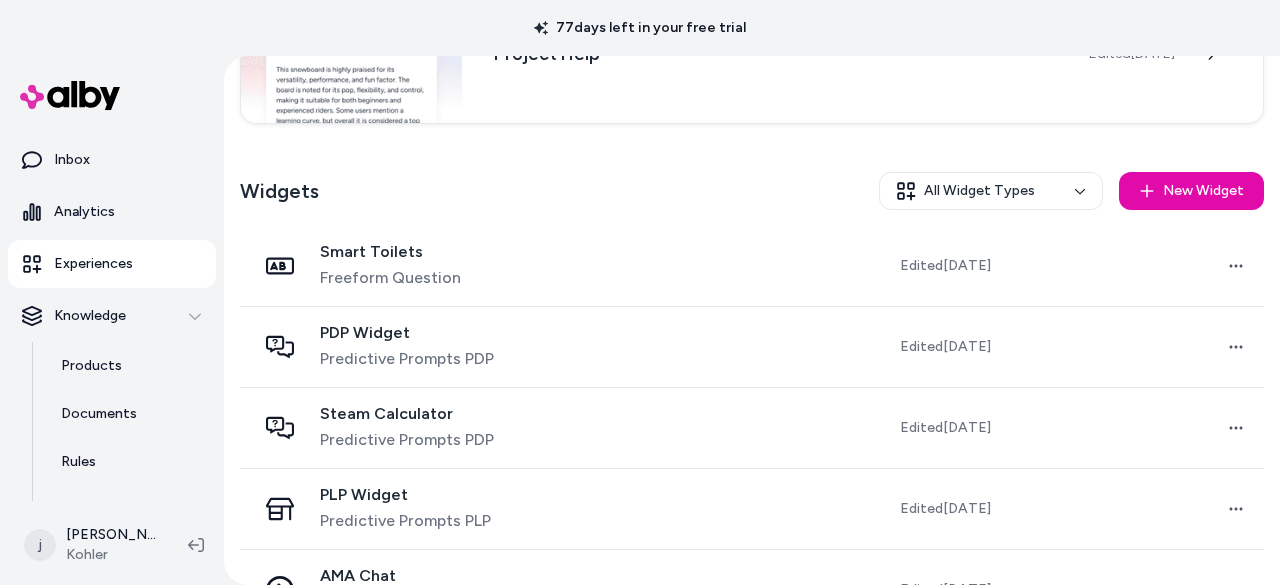 scroll, scrollTop: 258, scrollLeft: 0, axis: vertical 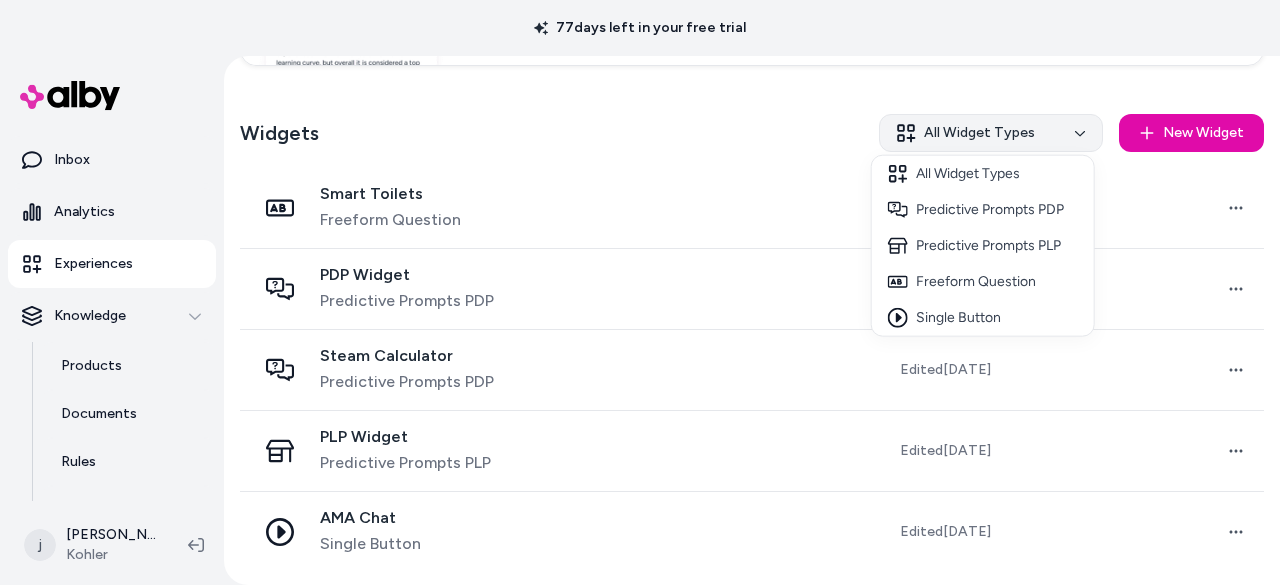 click on "77  days left in your free trial Home Agents Inbox Analytics Experiences Knowledge Products Documents Rules Verified Q&As Reviews Survey Questions Integrations j [PERSON_NAME] [PERSON_NAME] Experiences Chat Project Help Edited  [DATE] Widgets All Widget Types   New Widget Smart Toilets Freeform Question Edited  [DATE] Open menu PDP Widget Predictive Prompts PDP Edited  [DATE] Open menu Steam Calculator Predictive Prompts PDP Edited  [DATE] Open menu PLP Widget Predictive Prompts PLP Edited  [DATE] Open menu AMA Chat Single Button Edited  [DATE] Open menu All Widget Types Predictive Prompts PDP Predictive Prompts PLP Freeform Question Single Button" at bounding box center [640, 292] 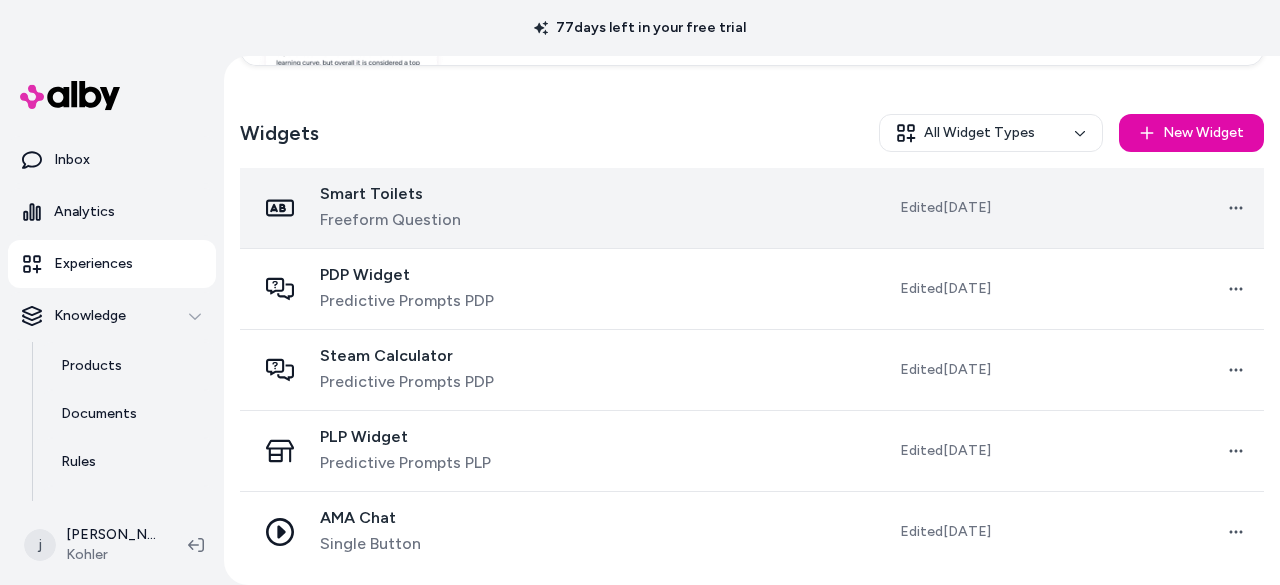 click on "Freeform Question" at bounding box center [390, 220] 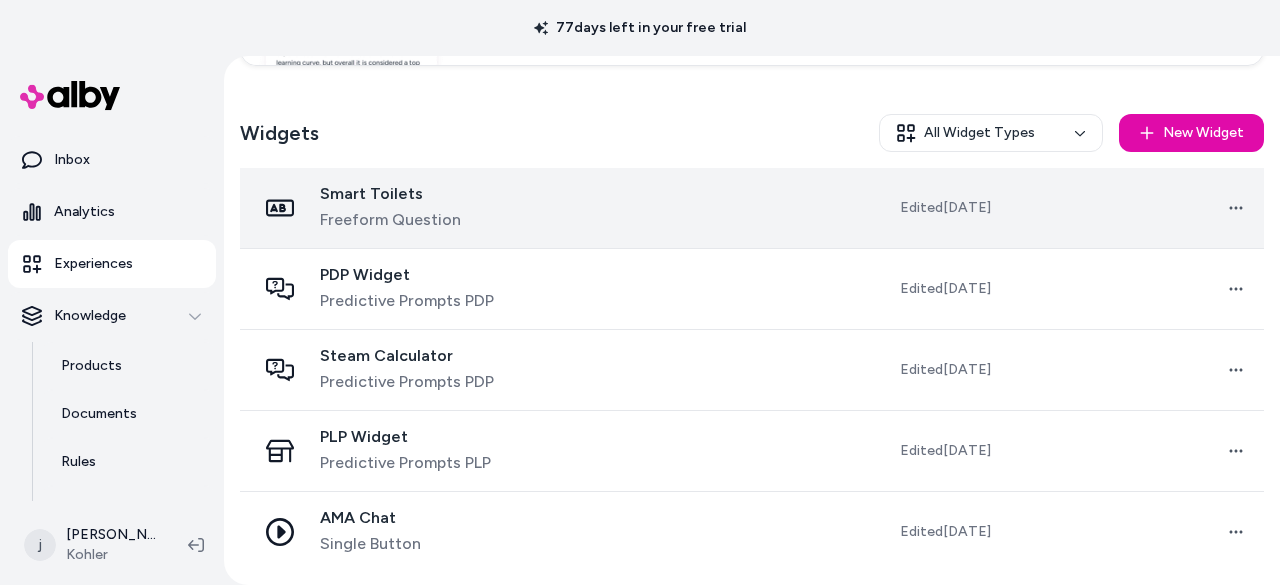 click on "Smart Toilets" at bounding box center (390, 194) 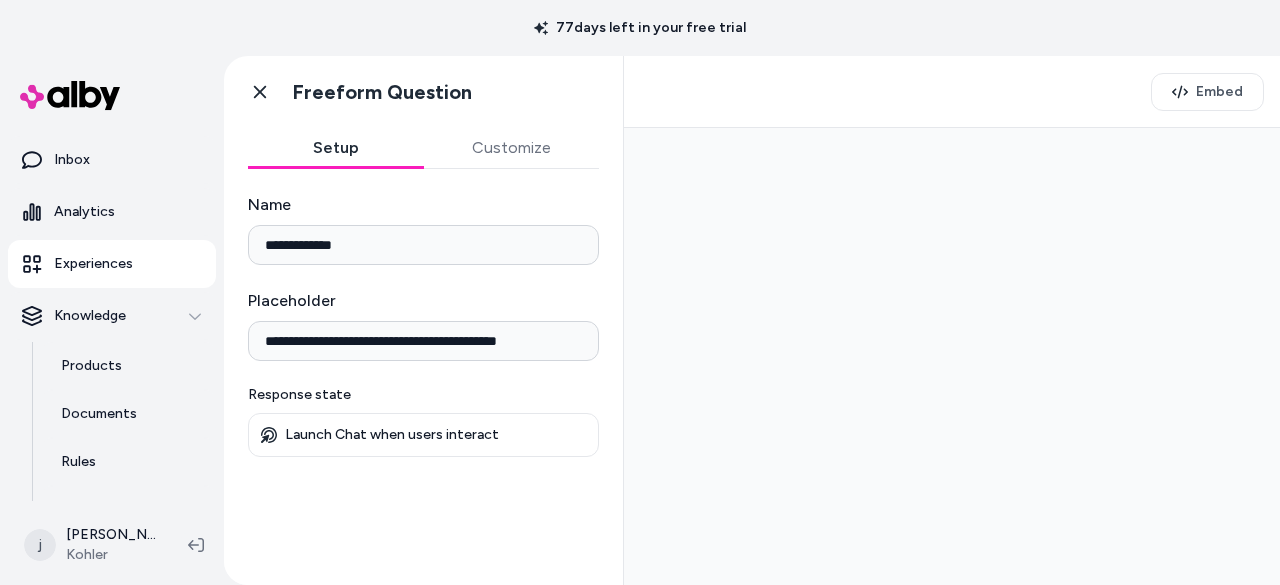 scroll, scrollTop: 0, scrollLeft: 0, axis: both 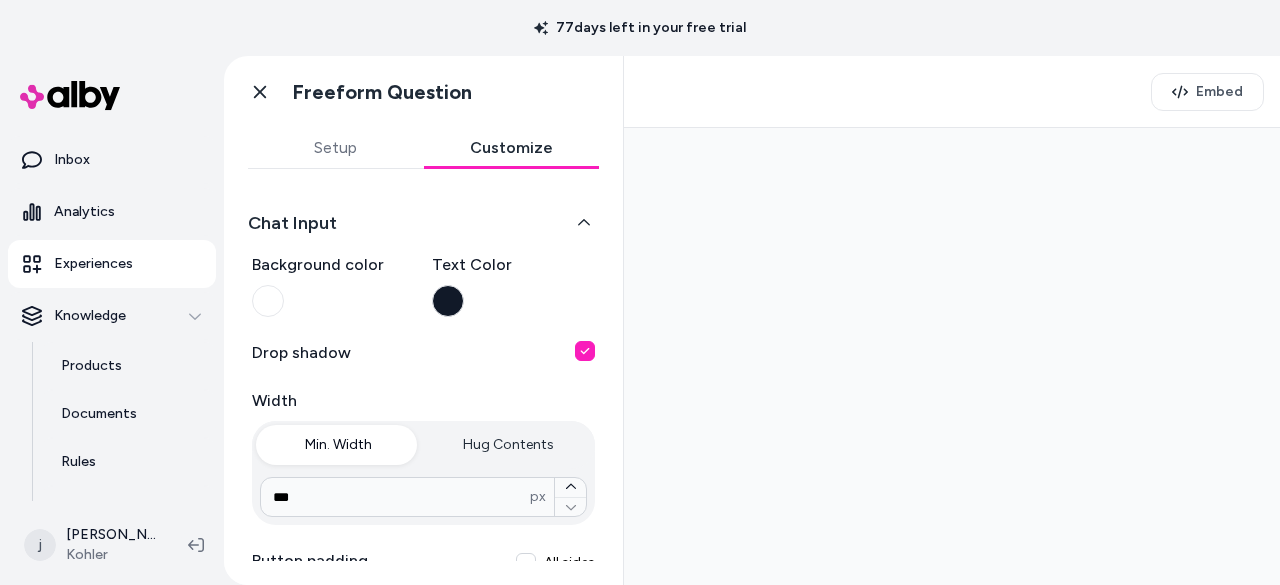 click on "Customize" at bounding box center [512, 148] 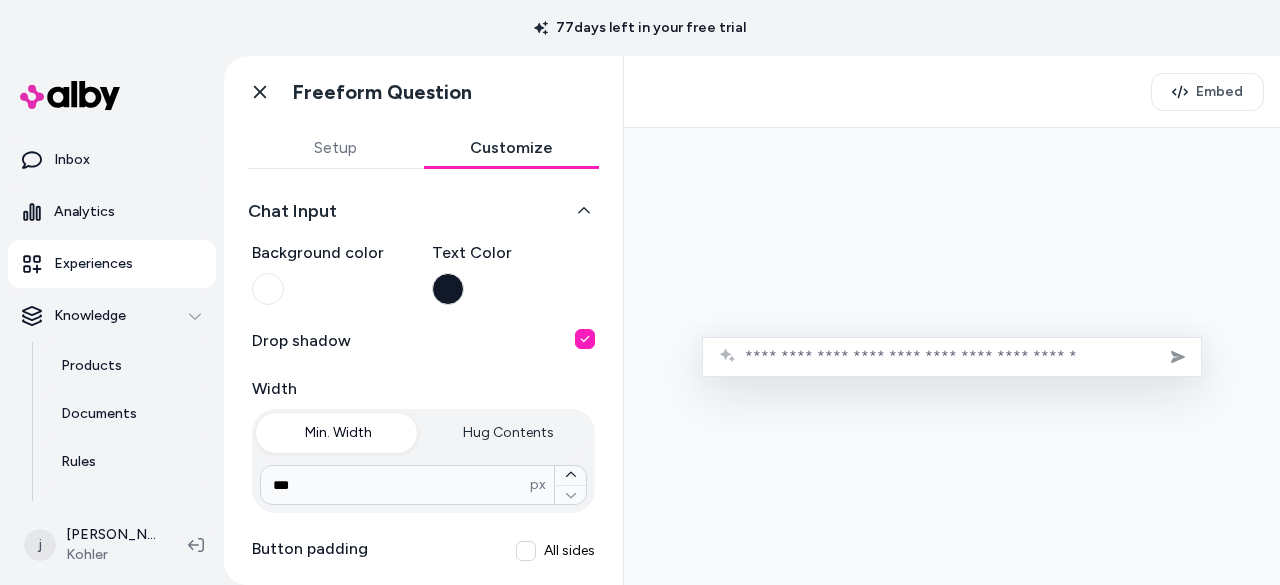 scroll, scrollTop: 0, scrollLeft: 0, axis: both 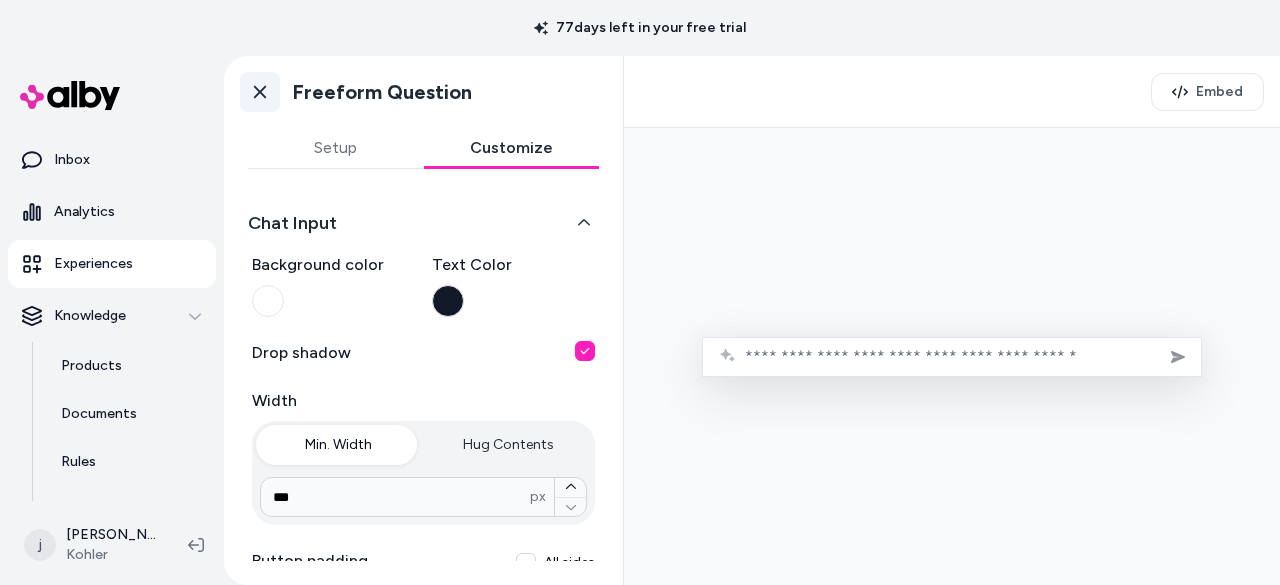 click 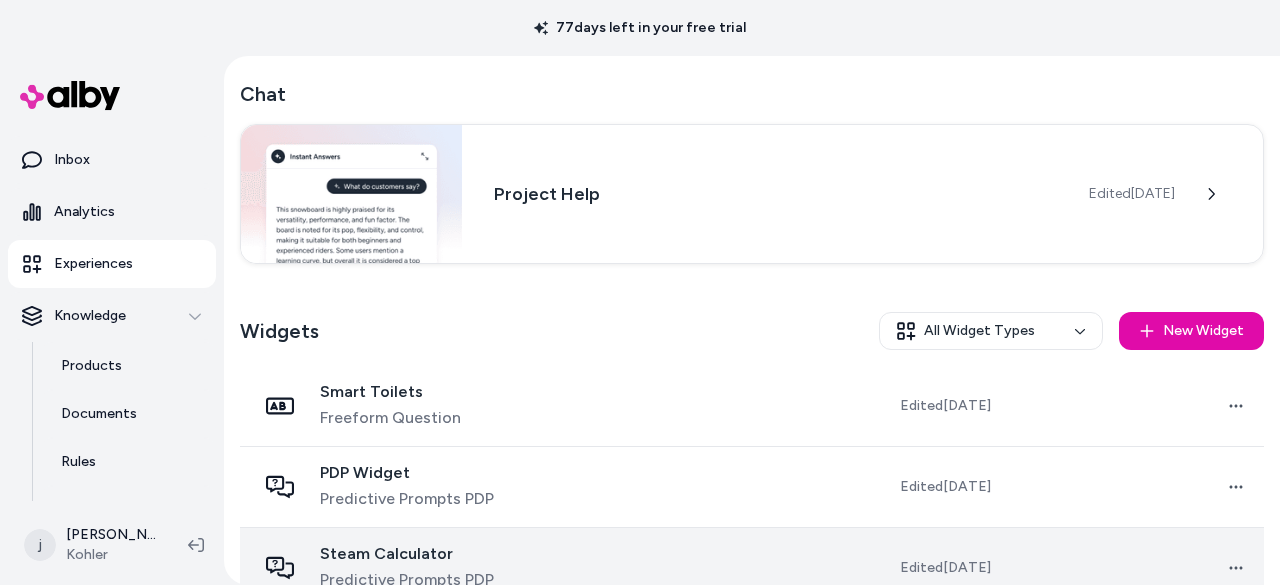 scroll, scrollTop: 258, scrollLeft: 0, axis: vertical 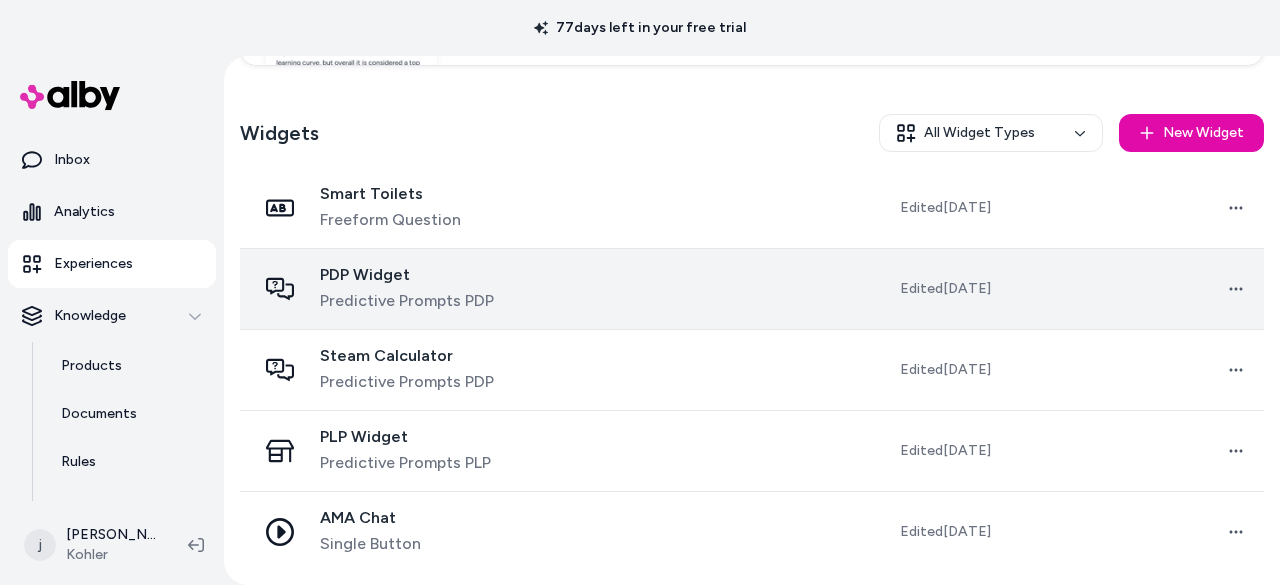 click on "PDP Widget" at bounding box center (407, 275) 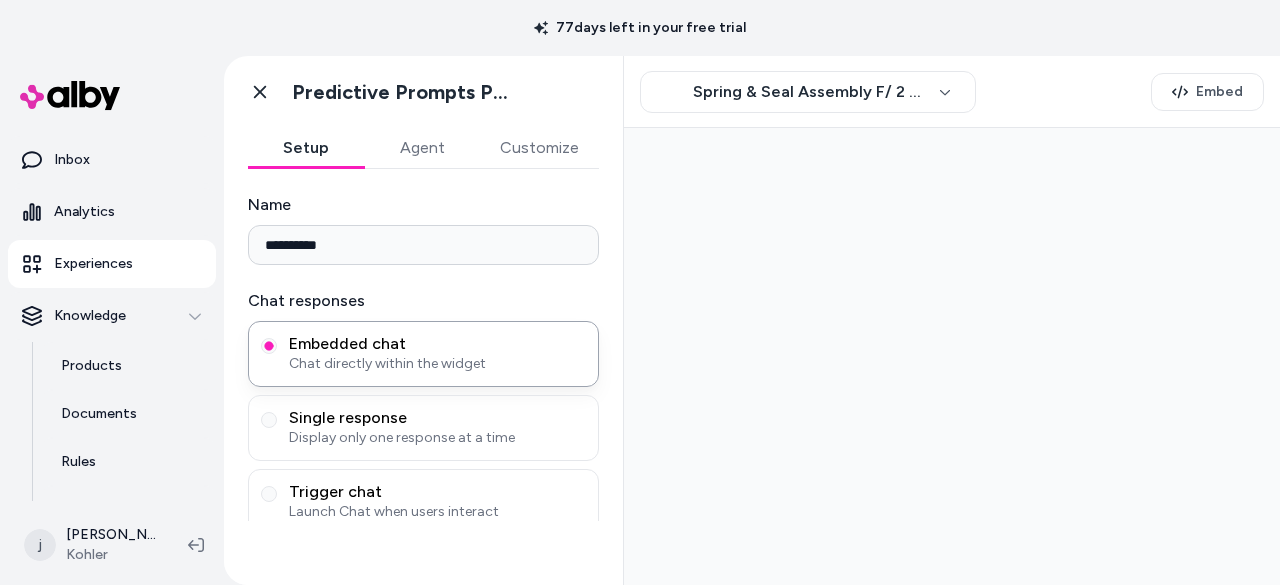 scroll, scrollTop: 0, scrollLeft: 0, axis: both 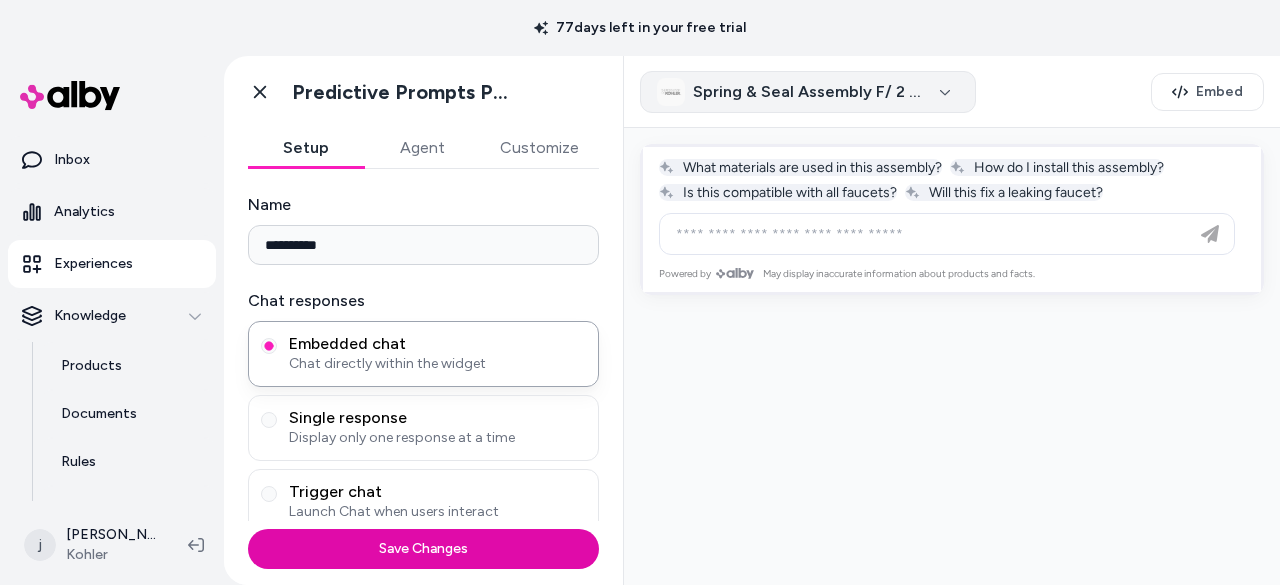click on "Spring & Seal Assembly F/ 2 Hdle Washerless" at bounding box center (808, 92) 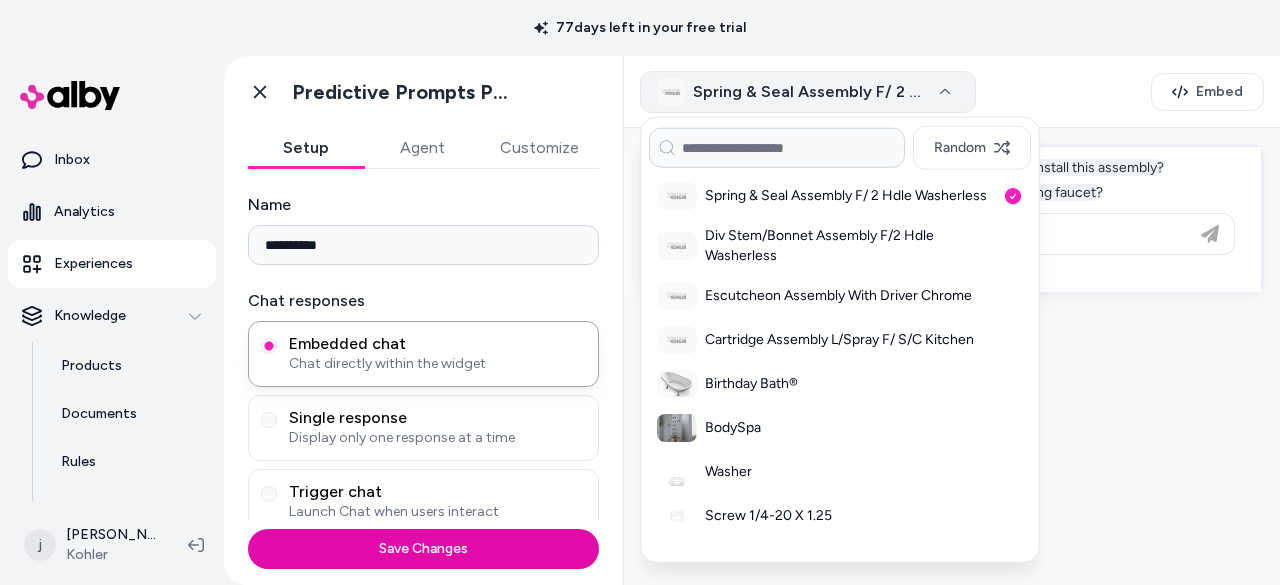 click on "Spring & Seal Assembly F/ 2 Hdle Washerless" at bounding box center [808, 92] 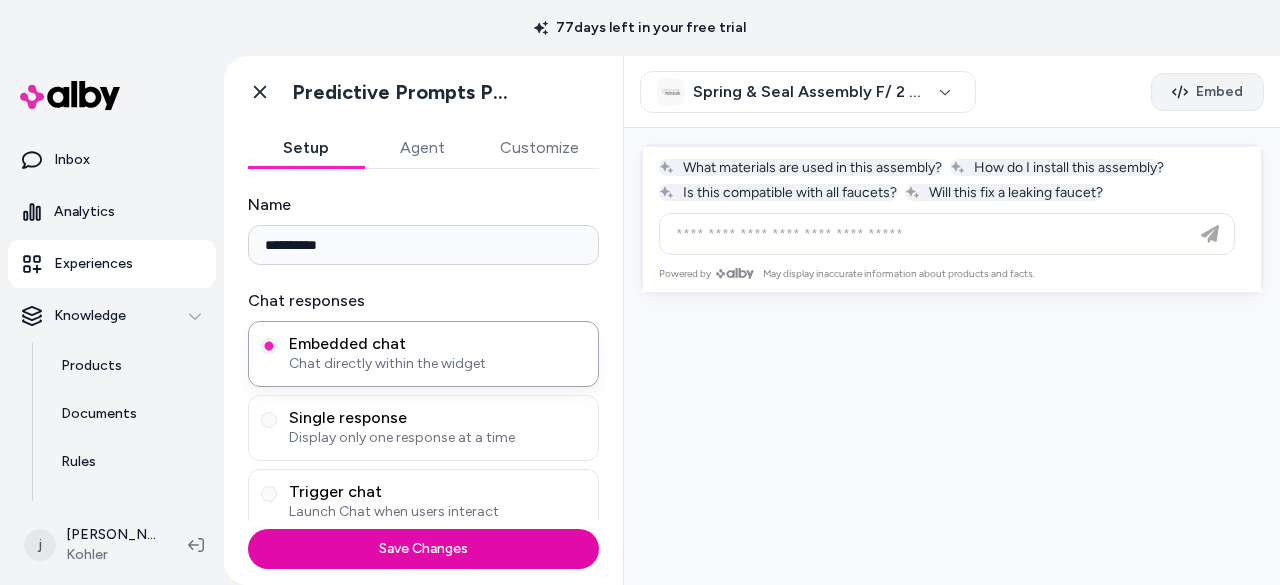 click on "Embed" at bounding box center (1219, 92) 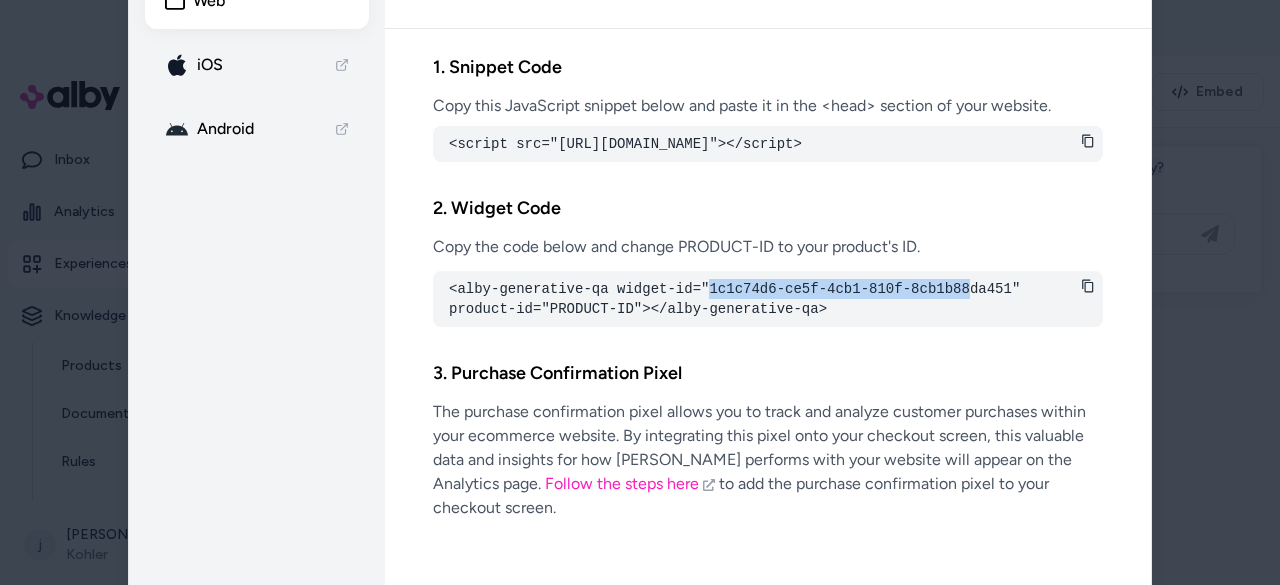 drag, startPoint x: 685, startPoint y: 307, endPoint x: 923, endPoint y: 311, distance: 238.03362 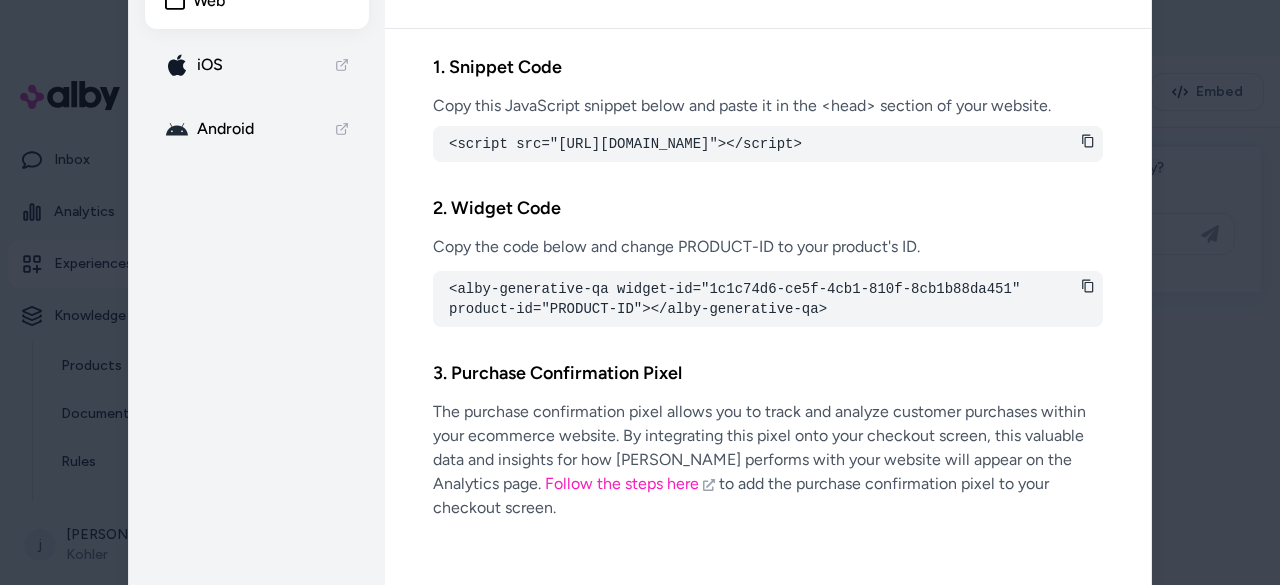 click on "2. Widget Code Copy the code below and change PRODUCT-ID to your product's ID. <alby-generative-qa widget-id="1c1c74d6-ce5f-4cb1-810f-8cb1b88da451" product-id="PRODUCT-ID"></alby-generative-qa>" at bounding box center [768, 260] 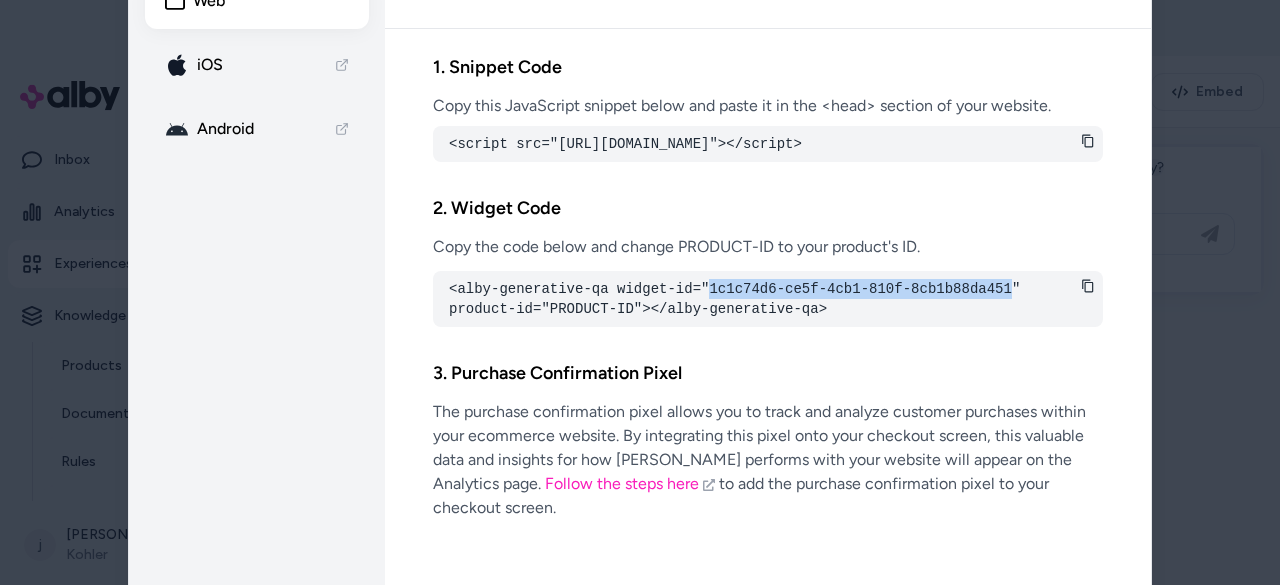 drag, startPoint x: 962, startPoint y: 306, endPoint x: 688, endPoint y: 308, distance: 274.0073 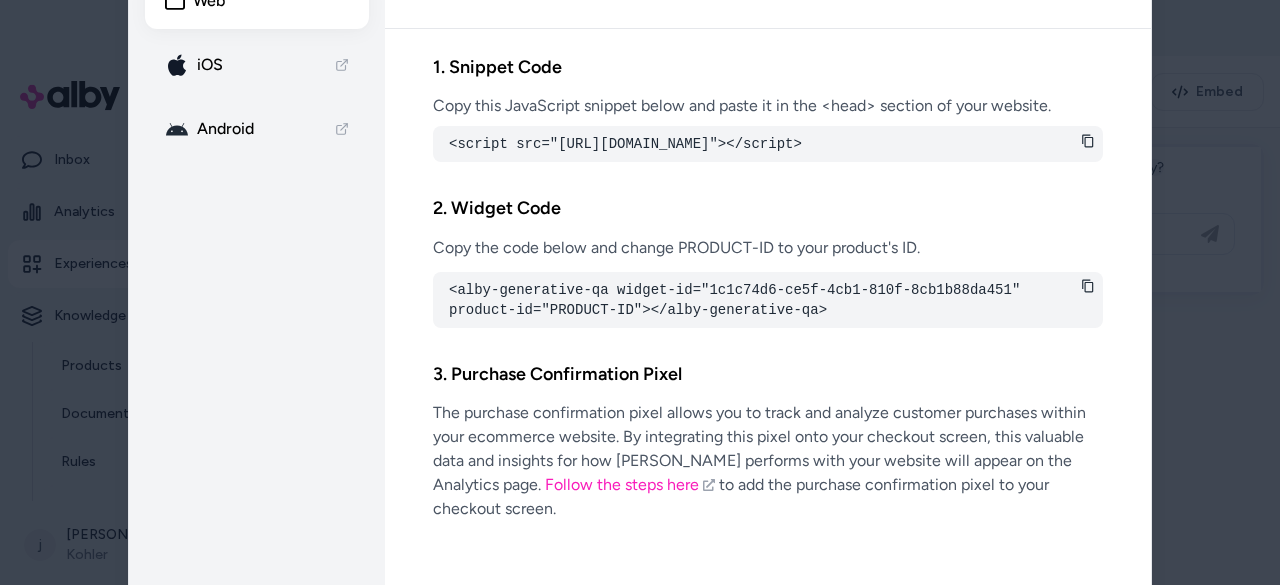 click at bounding box center [640, 292] 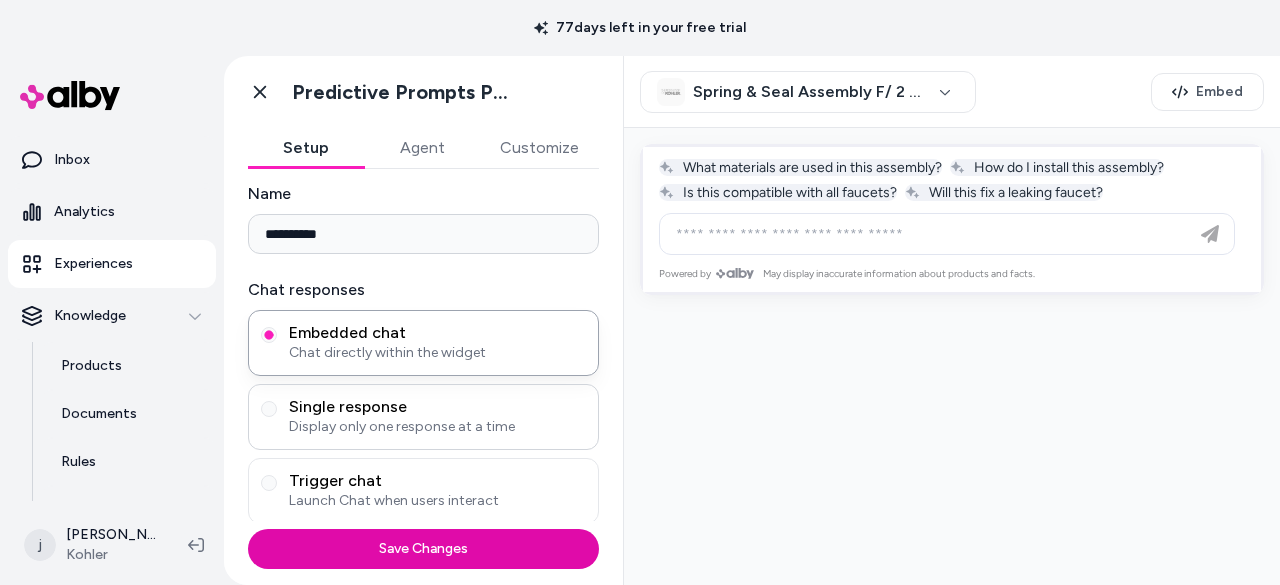 scroll, scrollTop: 0, scrollLeft: 0, axis: both 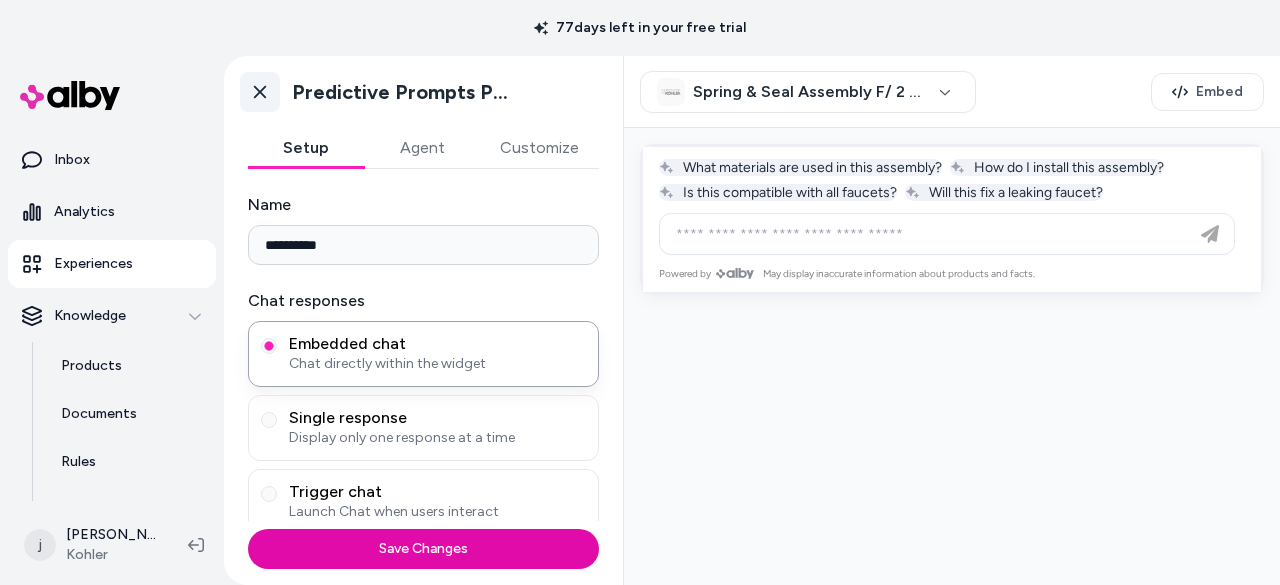 click 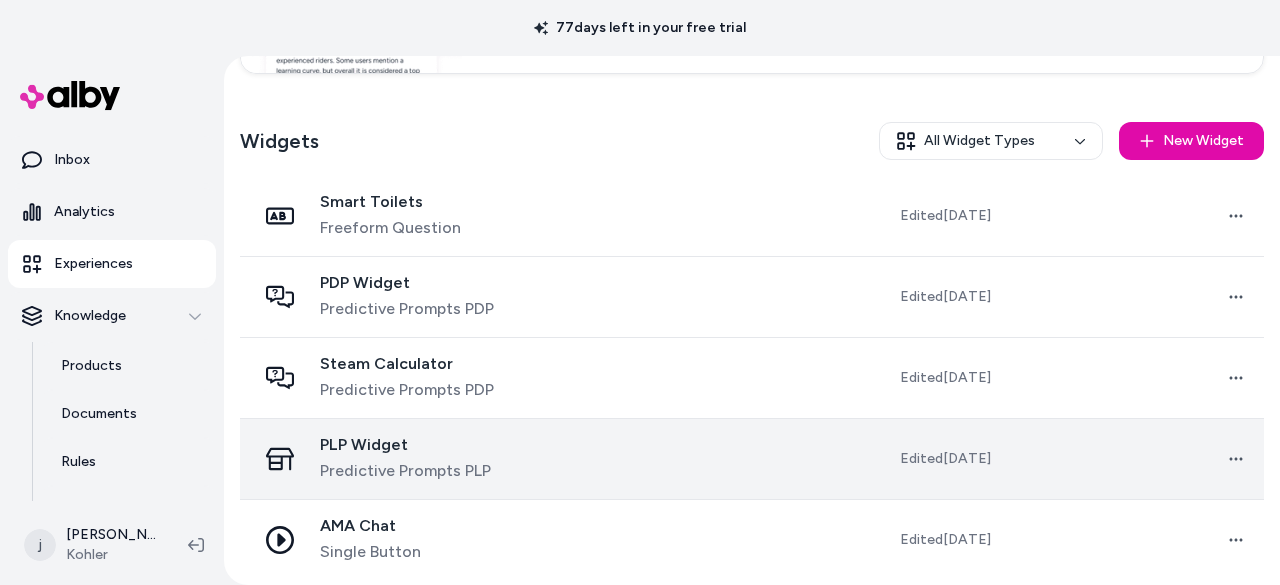 scroll, scrollTop: 258, scrollLeft: 0, axis: vertical 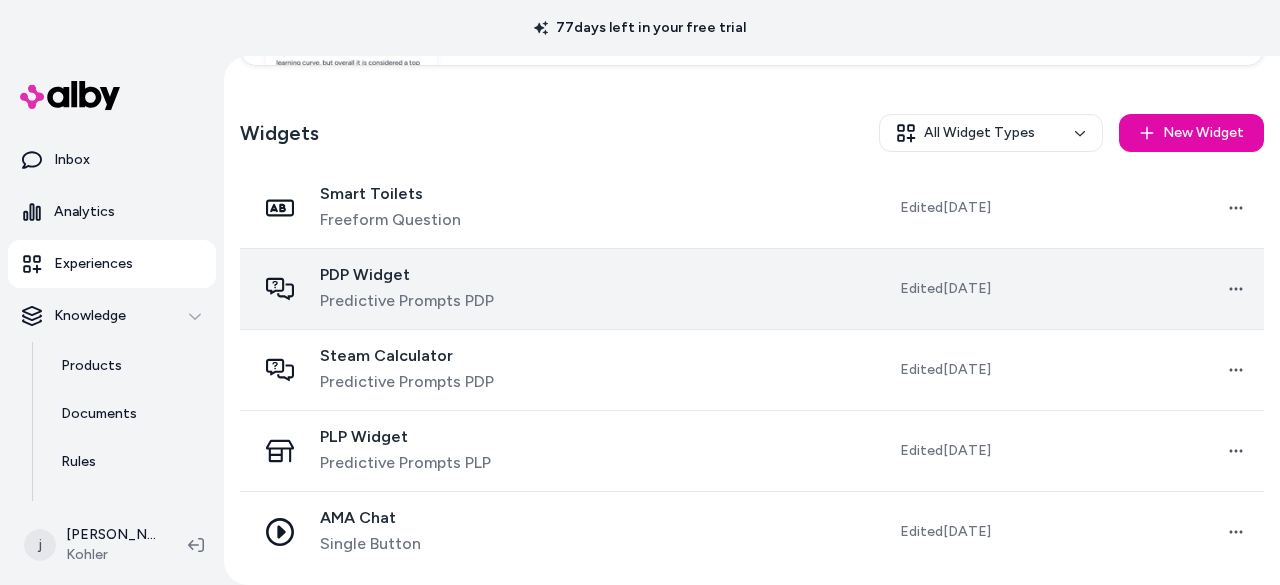 click on "PDP Widget" at bounding box center (407, 275) 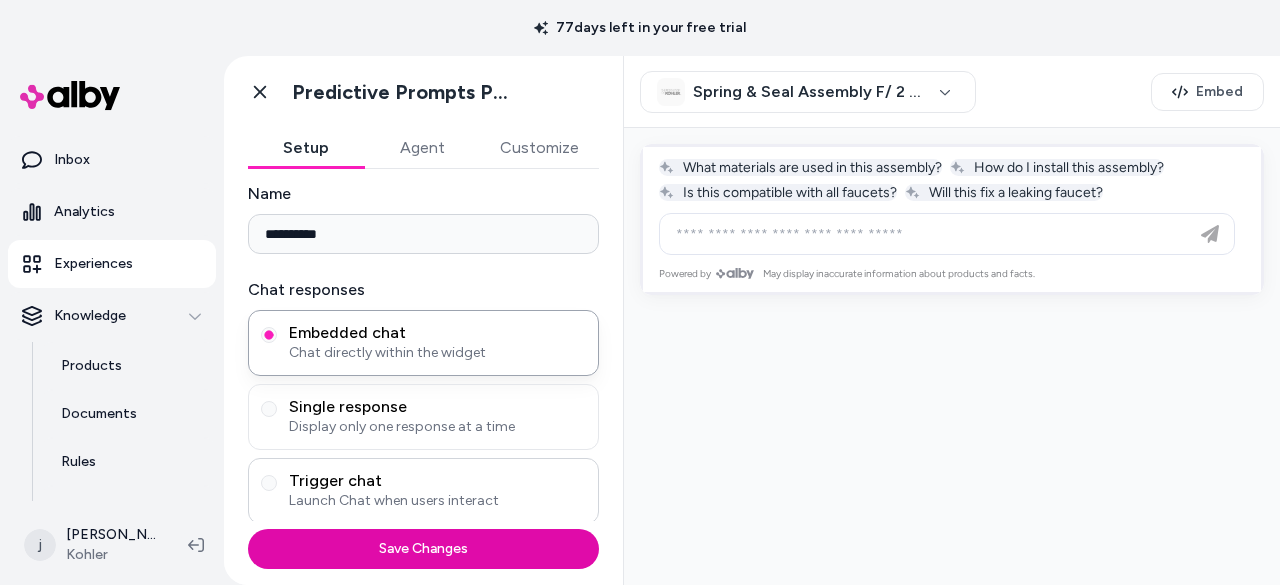 scroll, scrollTop: 0, scrollLeft: 0, axis: both 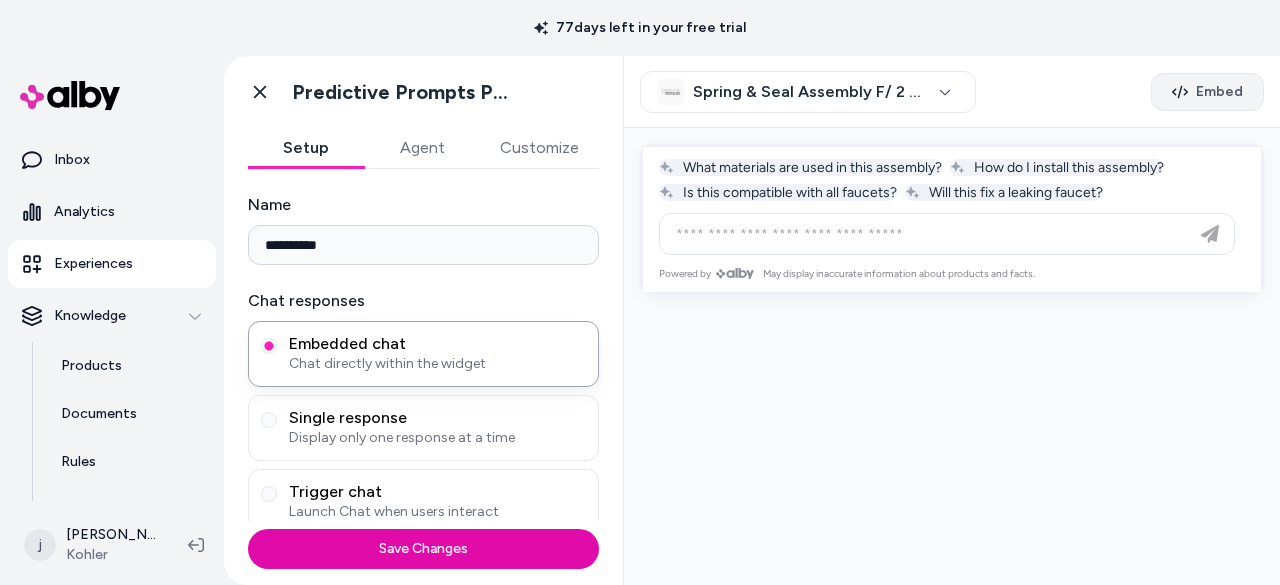 click on "Embed" at bounding box center (1219, 92) 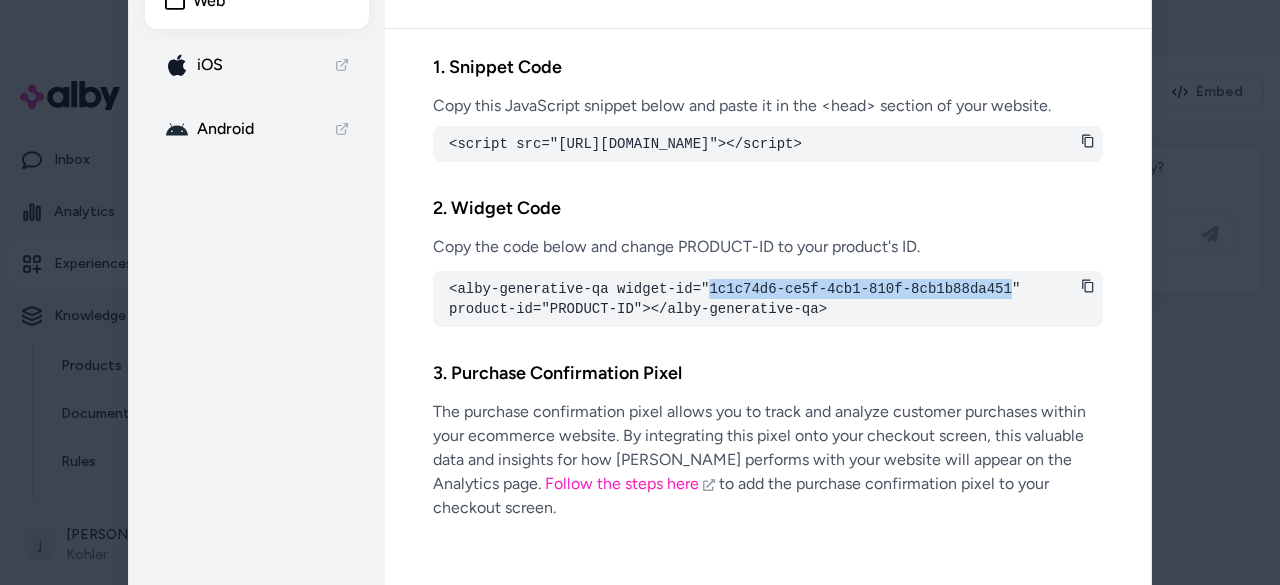 drag, startPoint x: 686, startPoint y: 303, endPoint x: 965, endPoint y: 309, distance: 279.0645 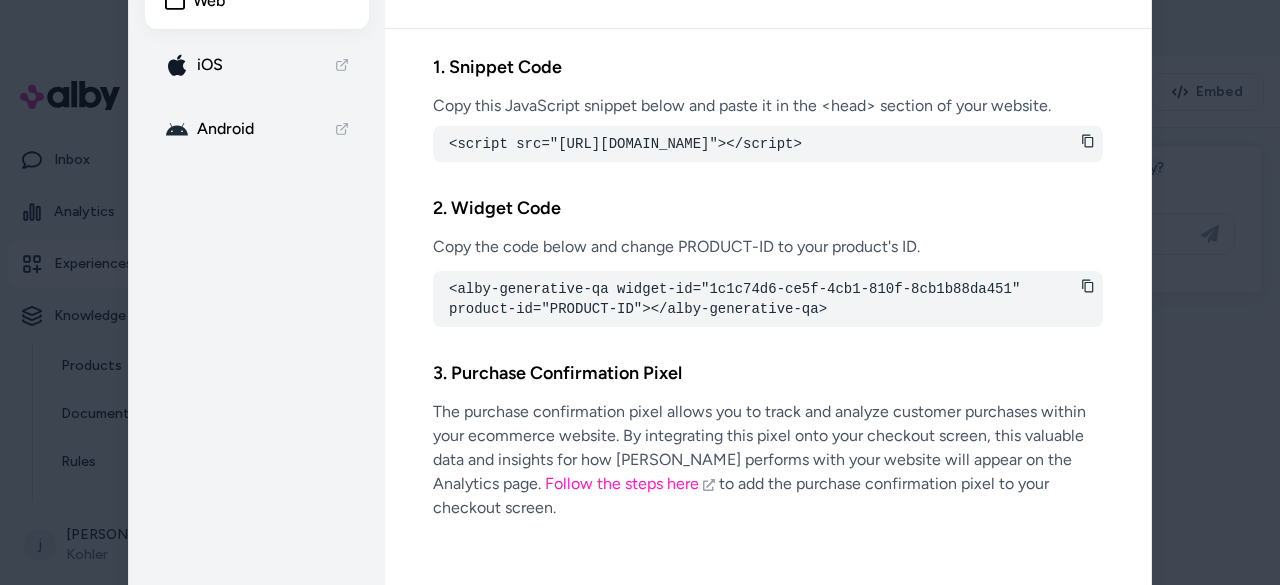 click on "Web   iOS   Android" at bounding box center [257, 293] 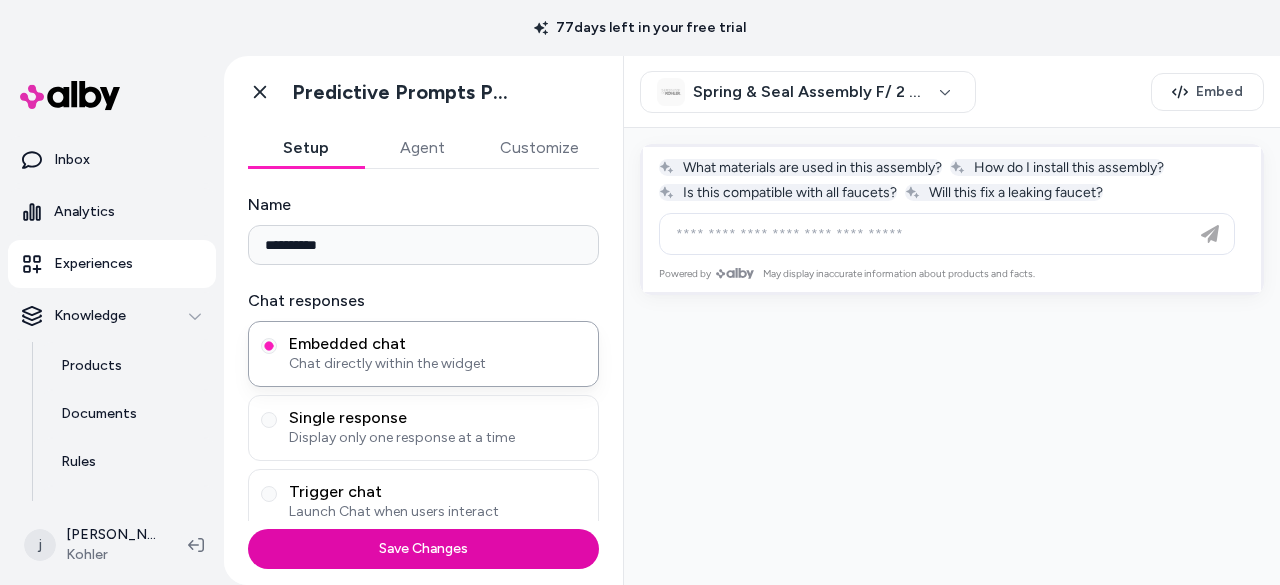 click at bounding box center (952, 356) 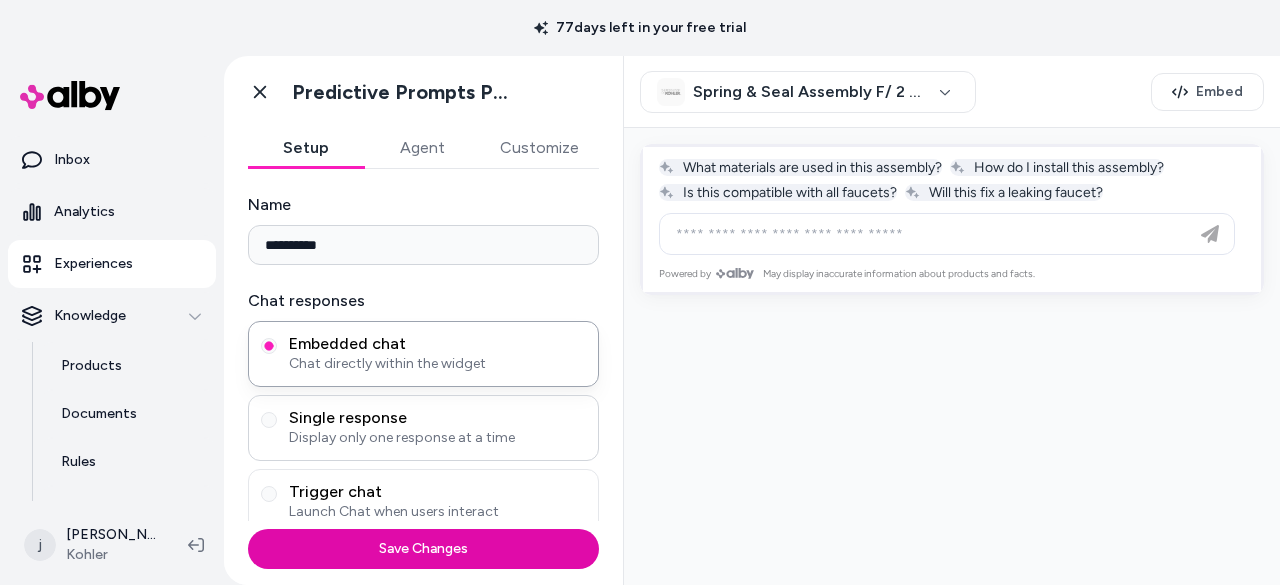 click on "Single response" at bounding box center (437, 418) 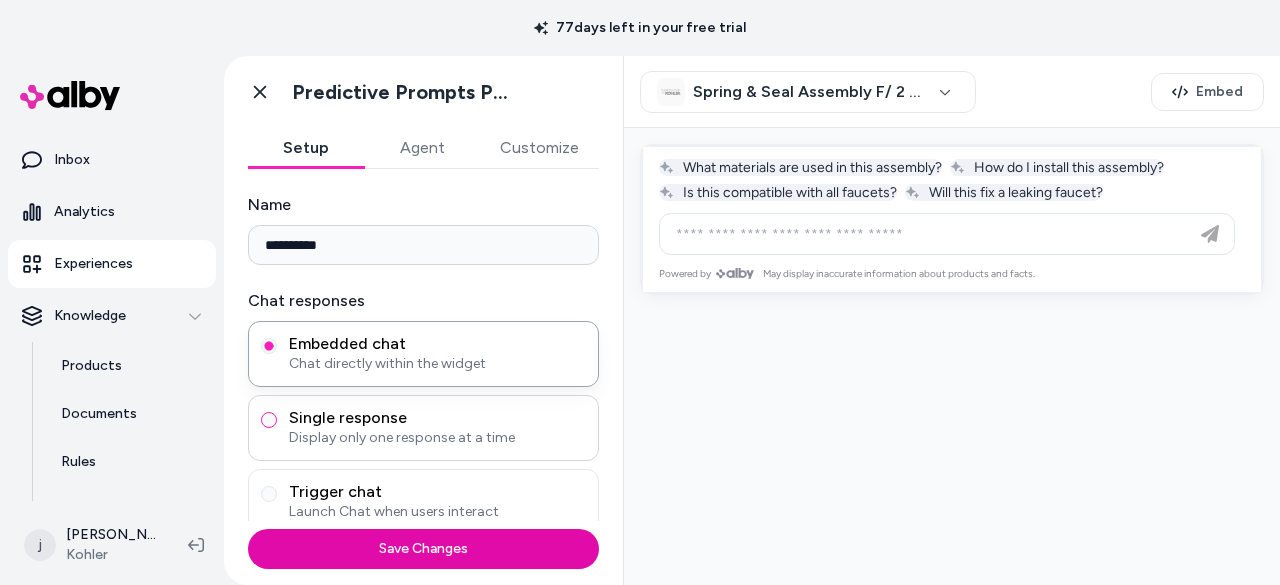click on "Single response Display only one response at a time" at bounding box center [269, 420] 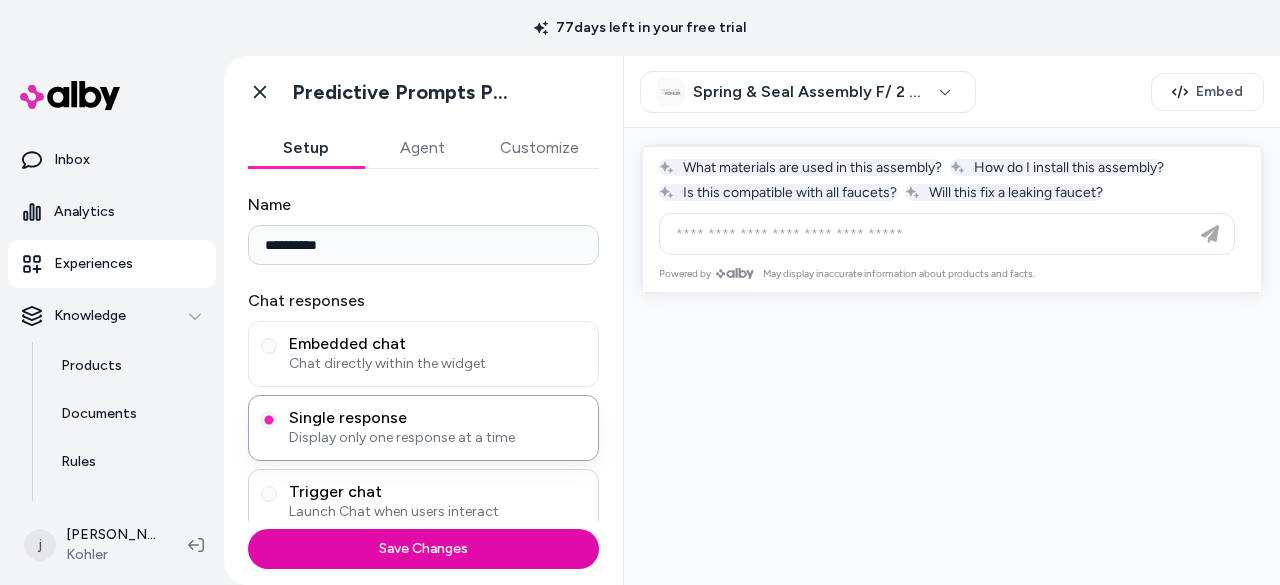 click on "Trigger chat" at bounding box center (437, 492) 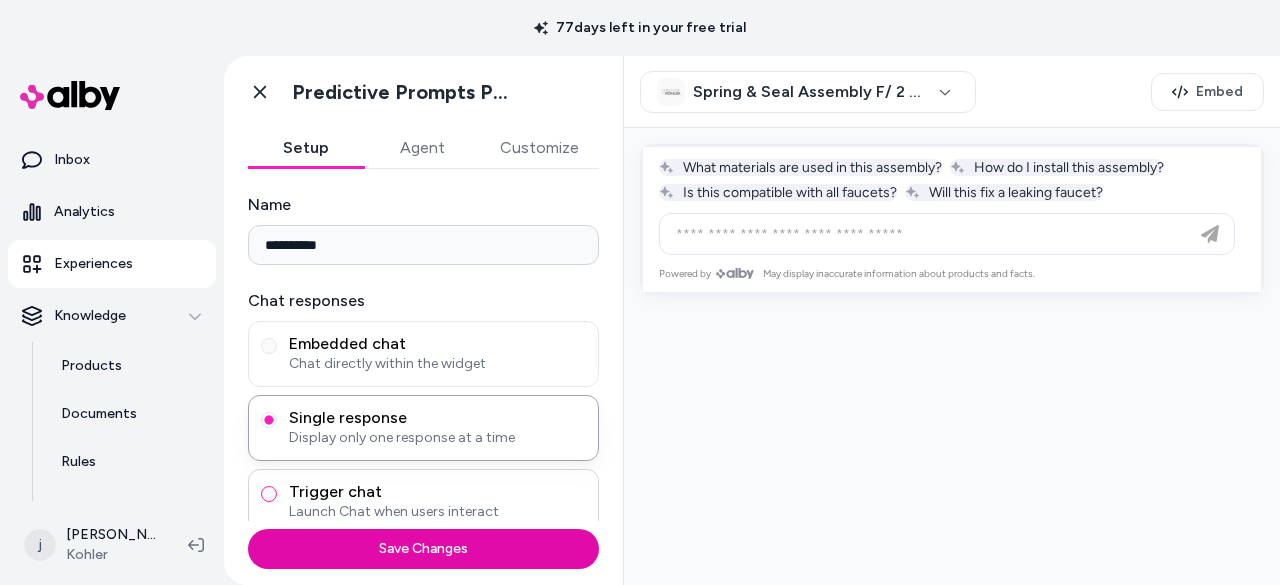 click on "Trigger chat Launch Chat when users interact" at bounding box center (269, 494) 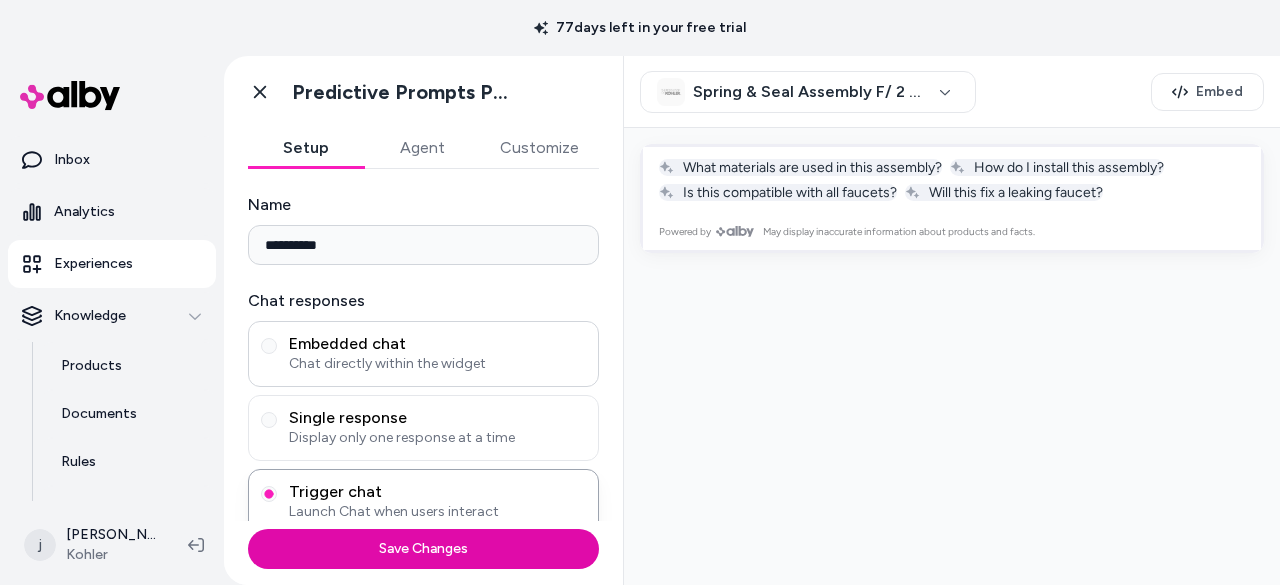 click on "Embedded chat" at bounding box center (437, 344) 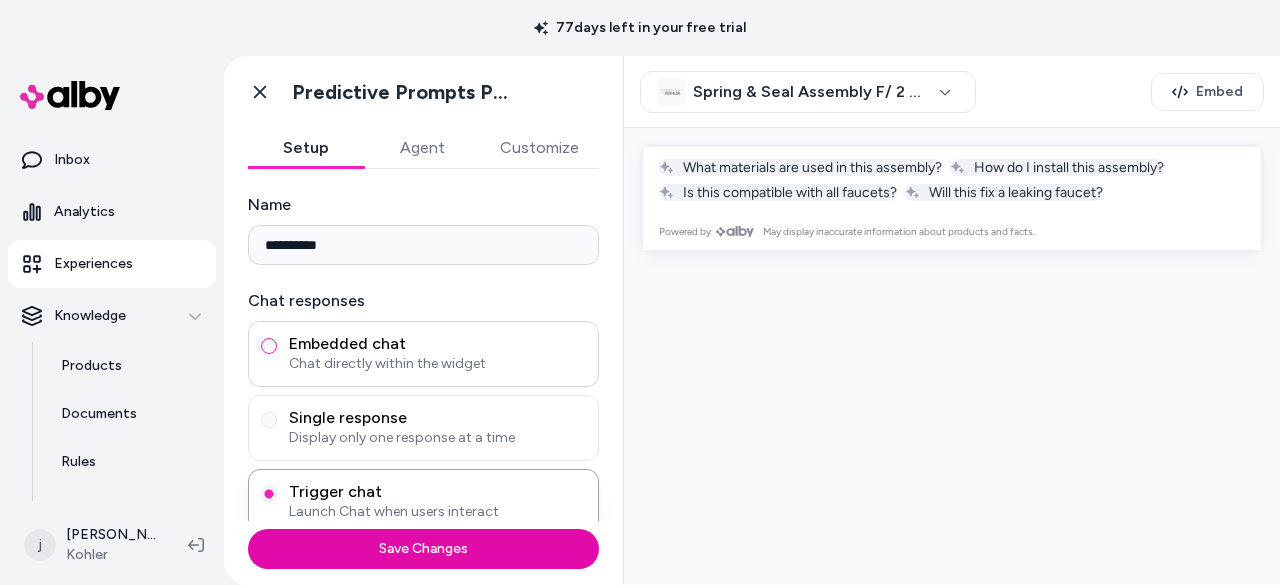 click on "Embedded chat Chat directly within the widget" at bounding box center (269, 346) 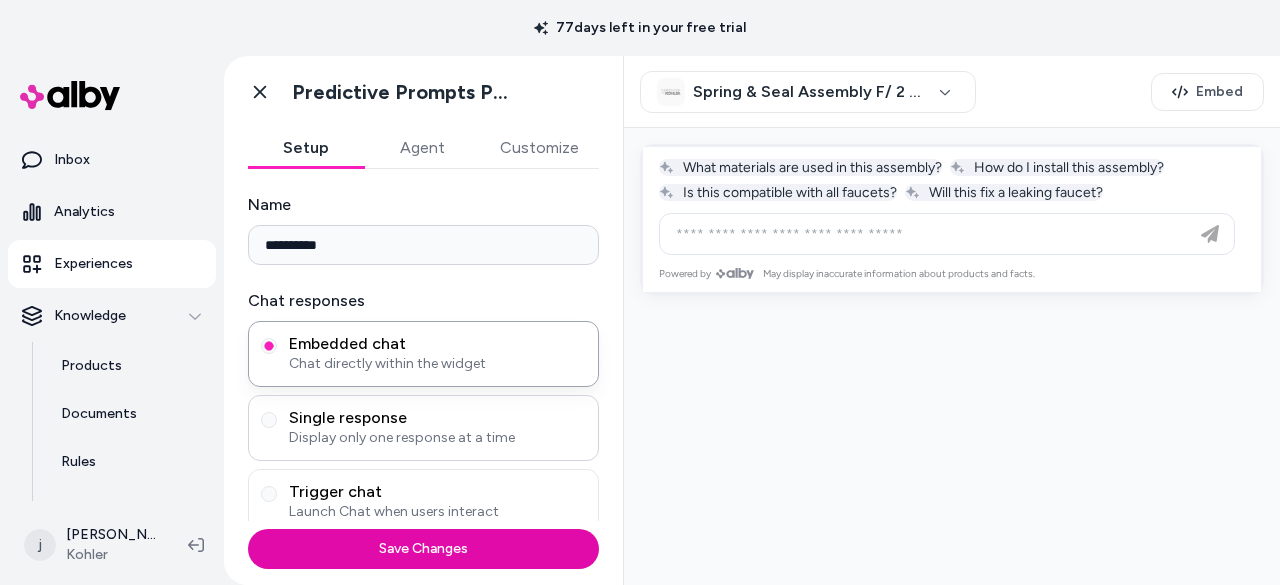 click on "Single response" at bounding box center [437, 418] 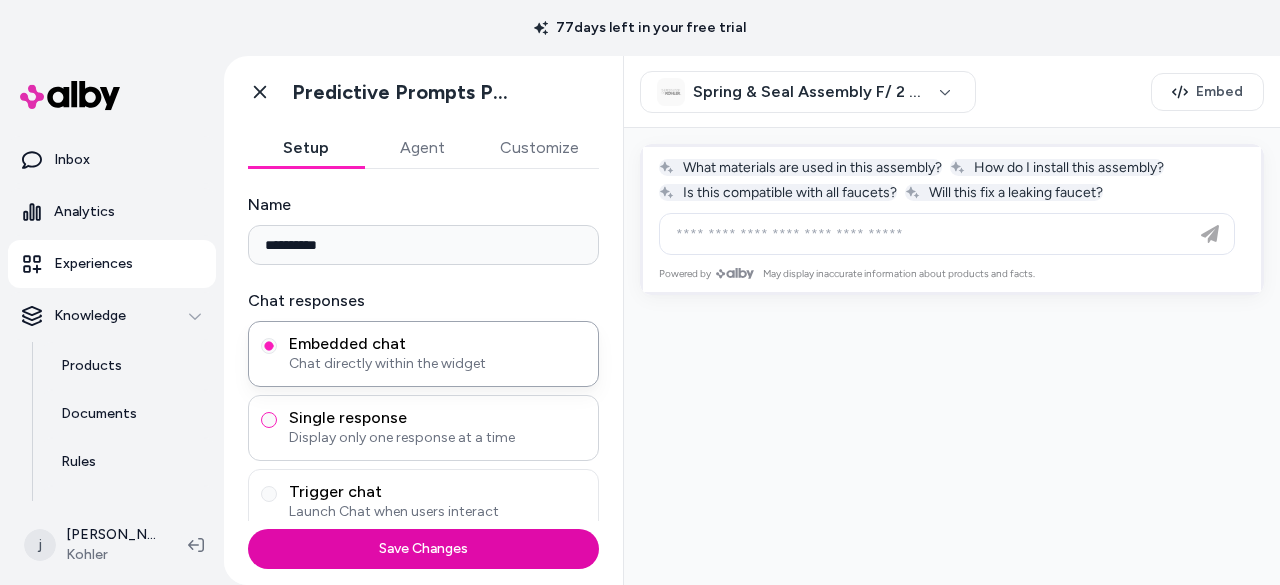 click on "Single response Display only one response at a time" at bounding box center [269, 420] 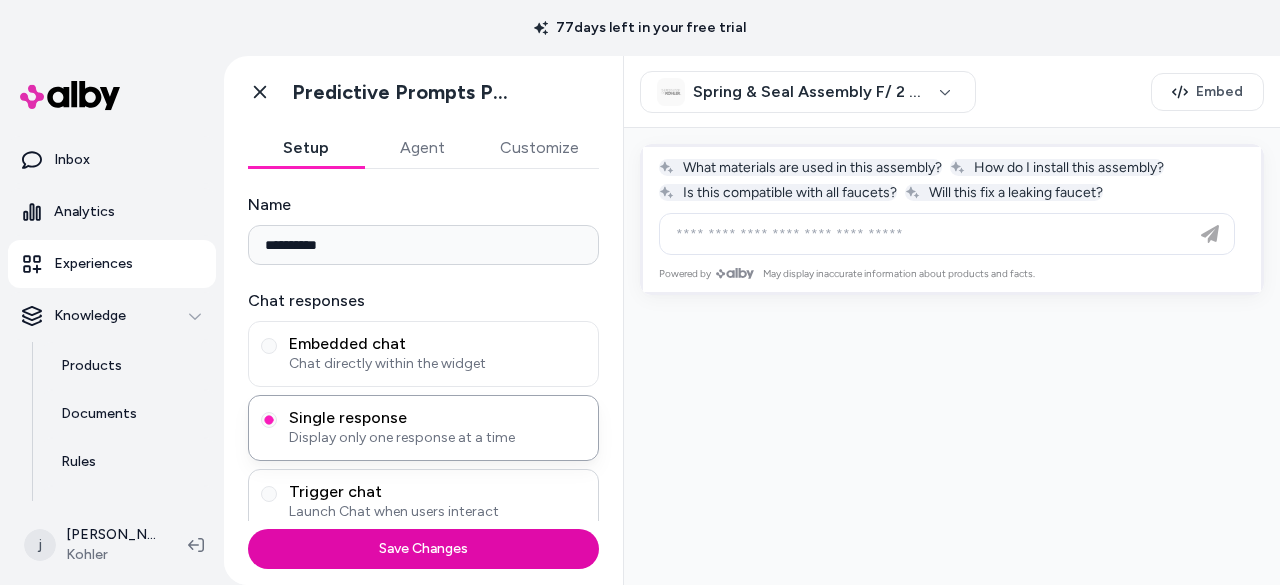 click on "Launch Chat when users interact" at bounding box center [437, 512] 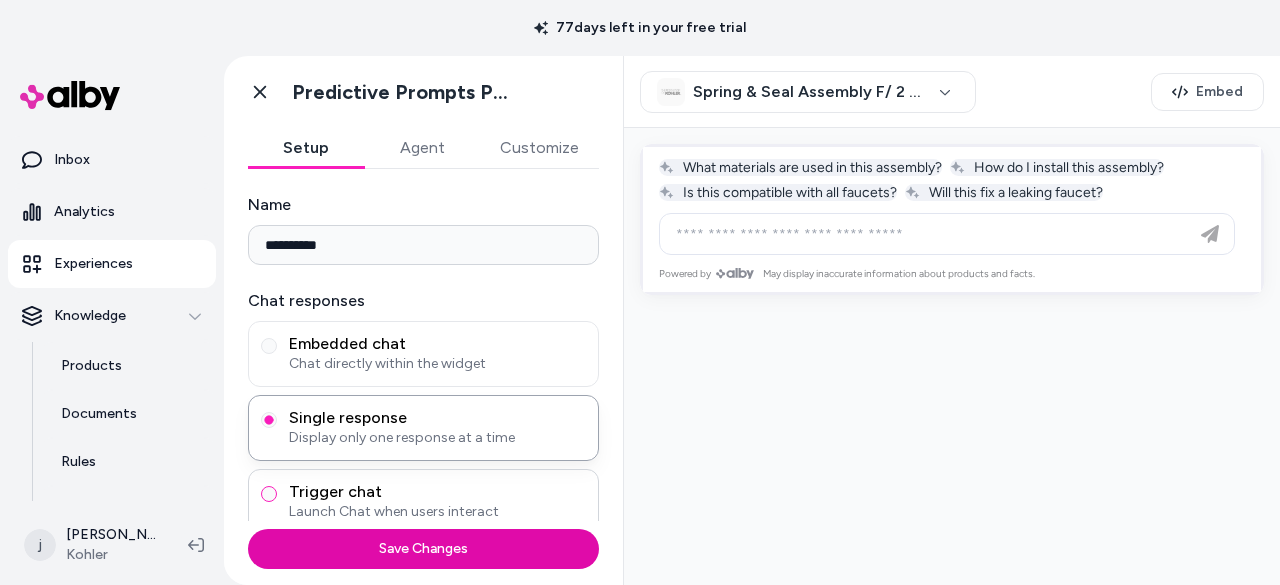 click on "Trigger chat Launch Chat when users interact" at bounding box center [269, 494] 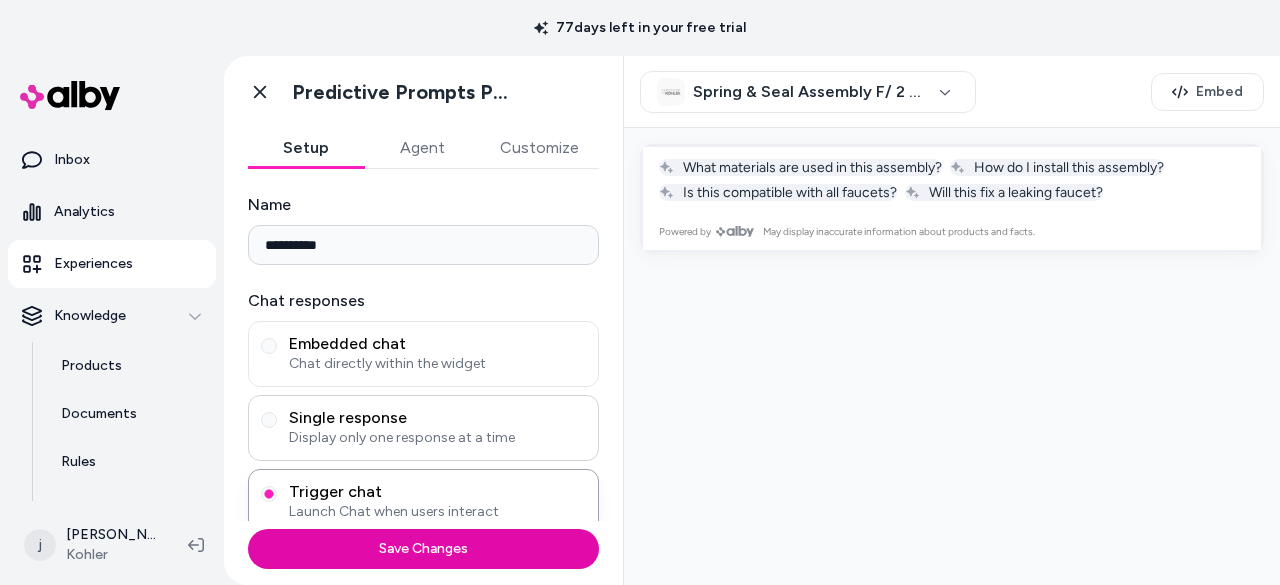 click on "Single response" at bounding box center [437, 418] 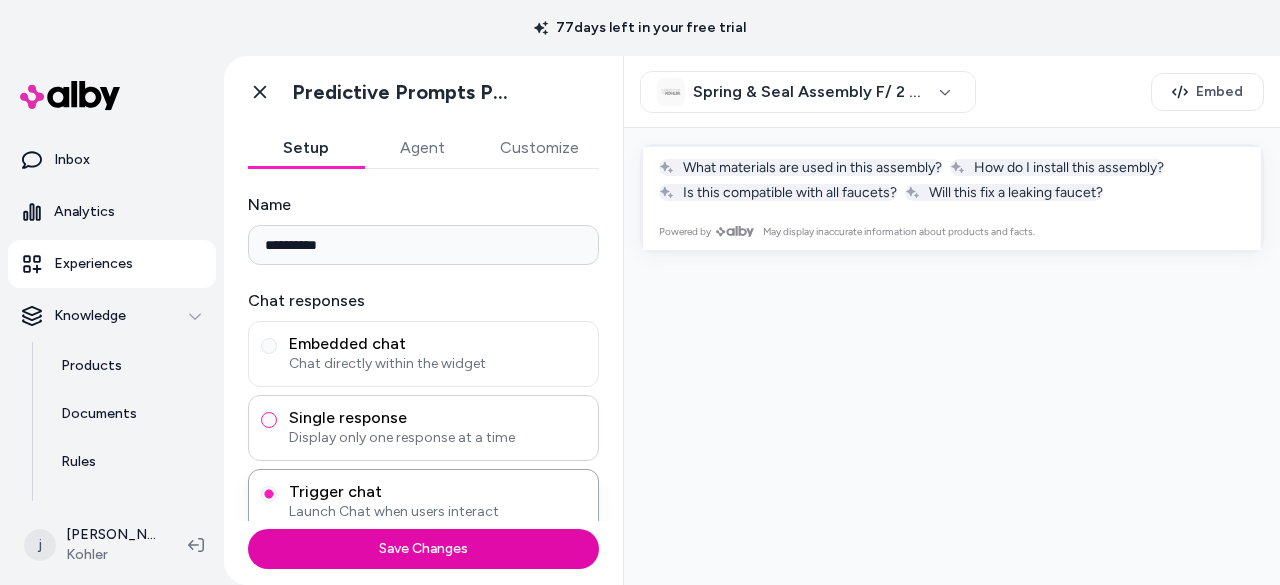 click on "Single response Display only one response at a time" at bounding box center [269, 420] 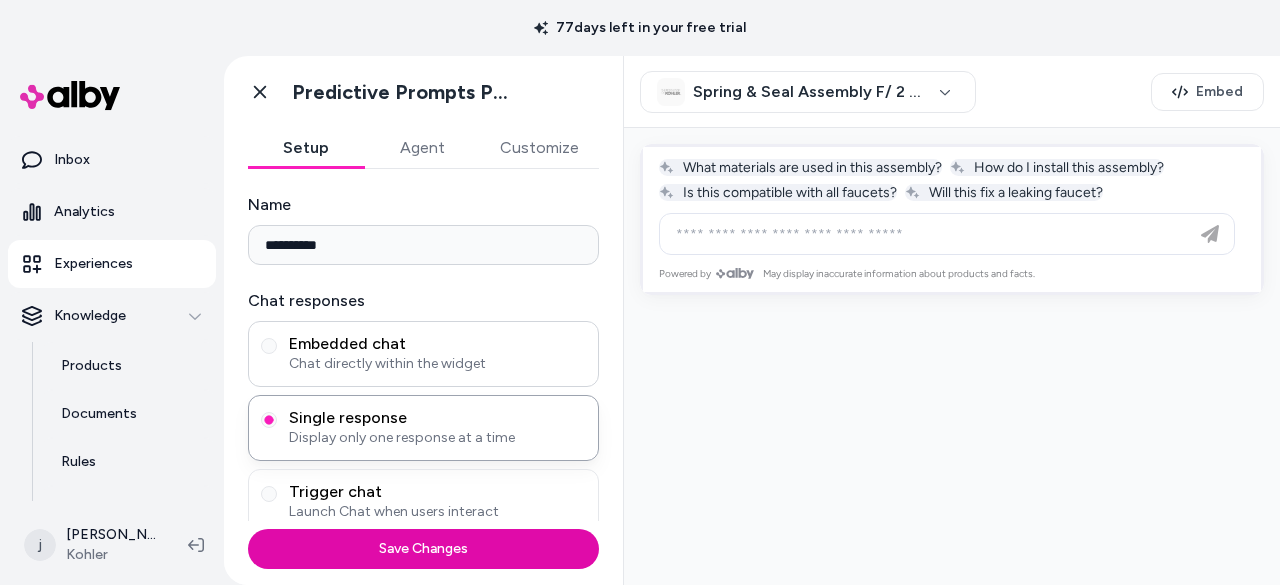 click on "Embedded chat" at bounding box center [437, 344] 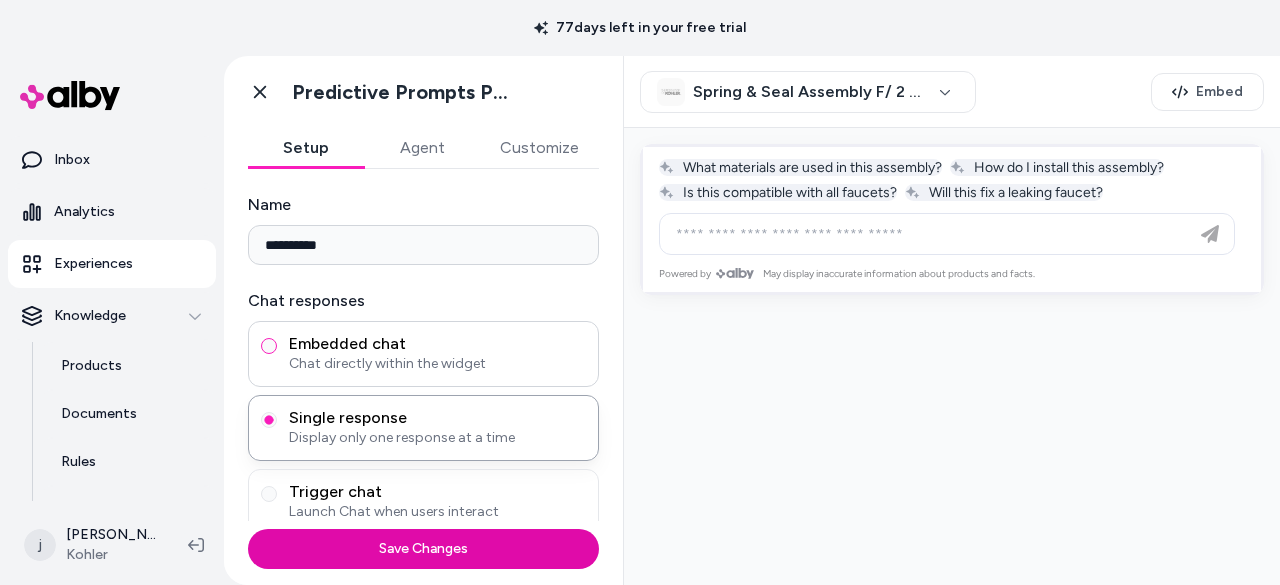 click on "Embedded chat Chat directly within the widget" at bounding box center [269, 346] 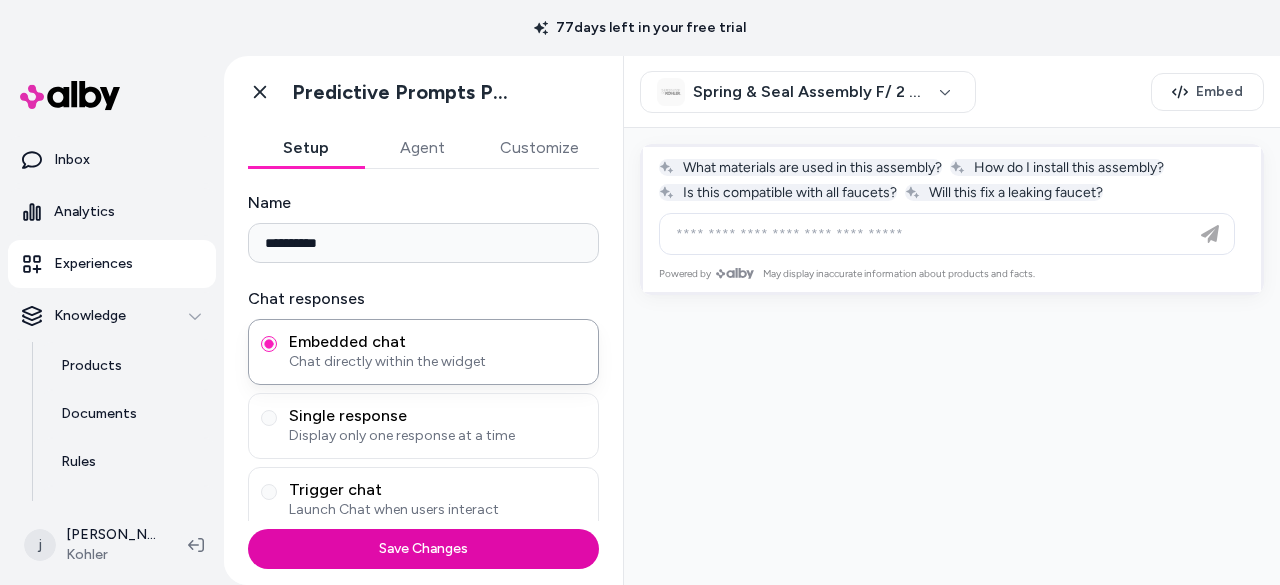 scroll, scrollTop: 0, scrollLeft: 0, axis: both 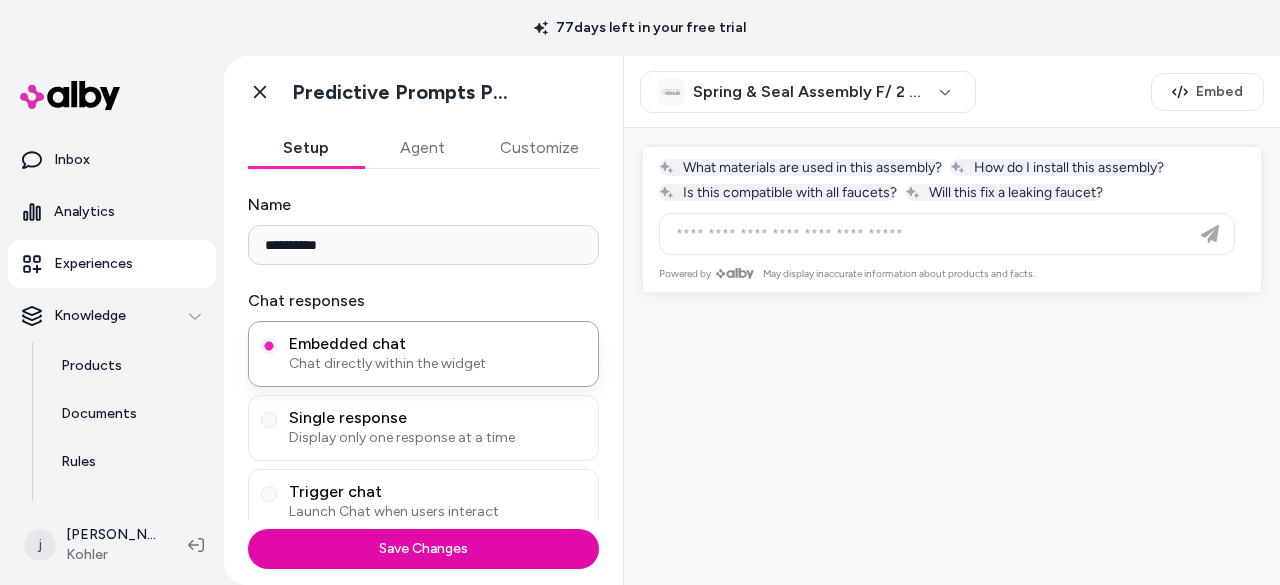 click on "Agent" at bounding box center [422, 148] 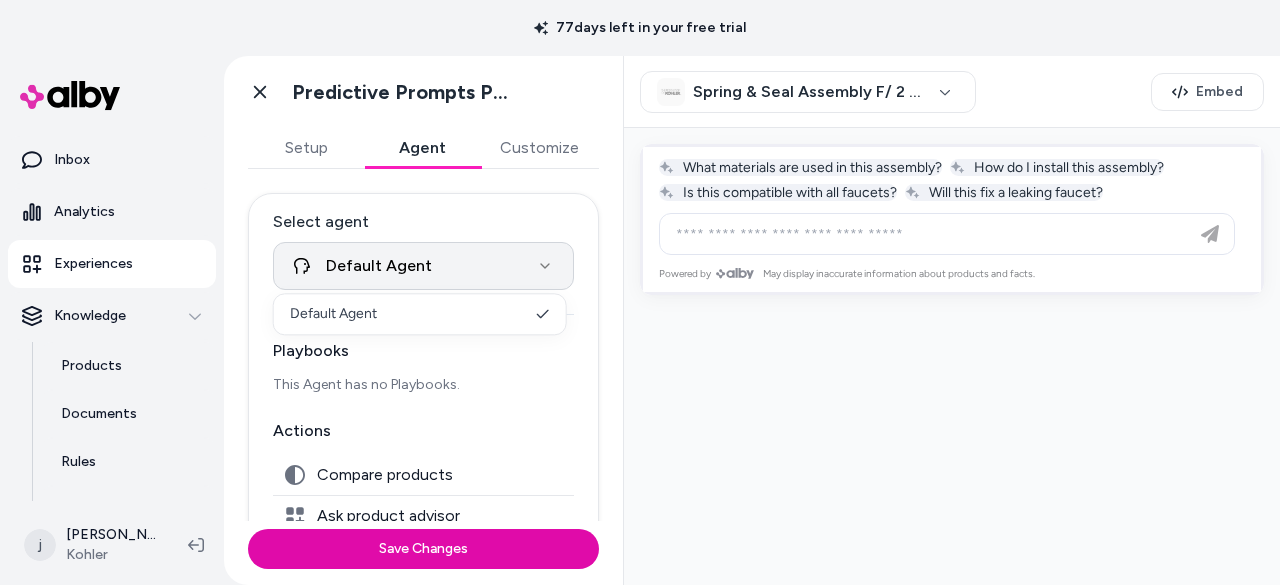 click on "**********" at bounding box center (640, 292) 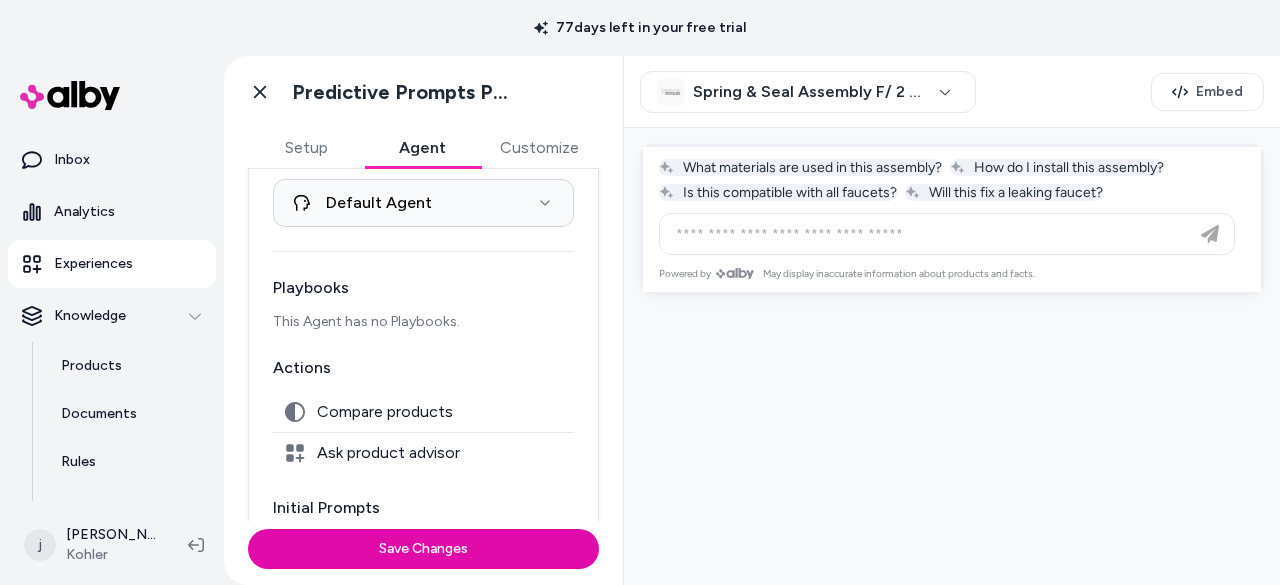 scroll, scrollTop: 0, scrollLeft: 0, axis: both 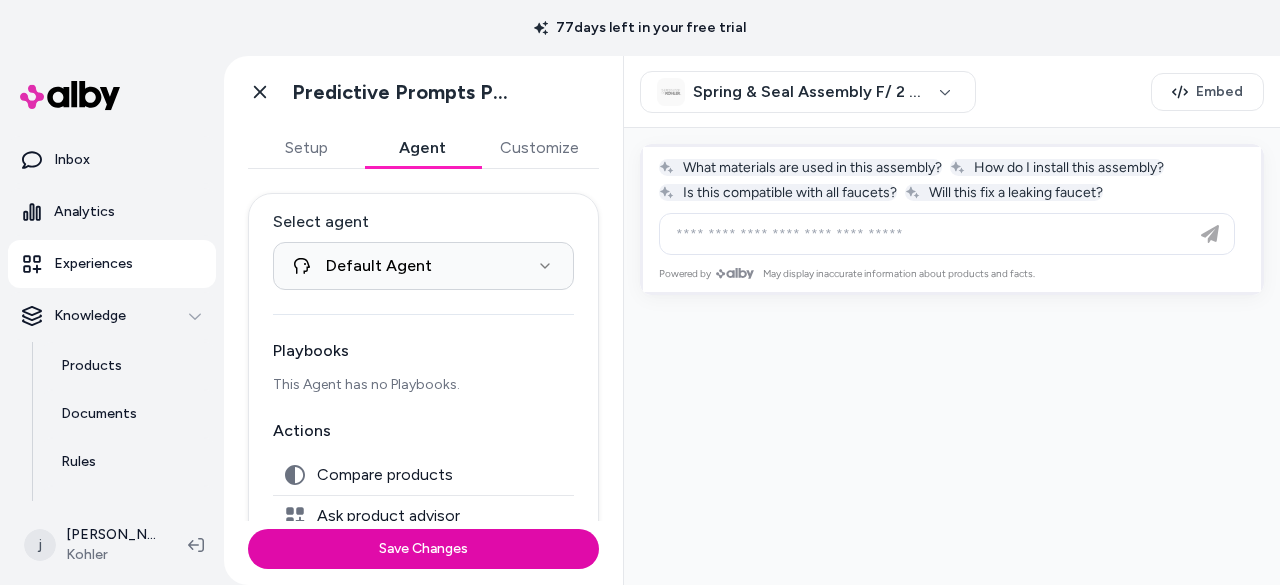 click on "**********" at bounding box center [423, 345] 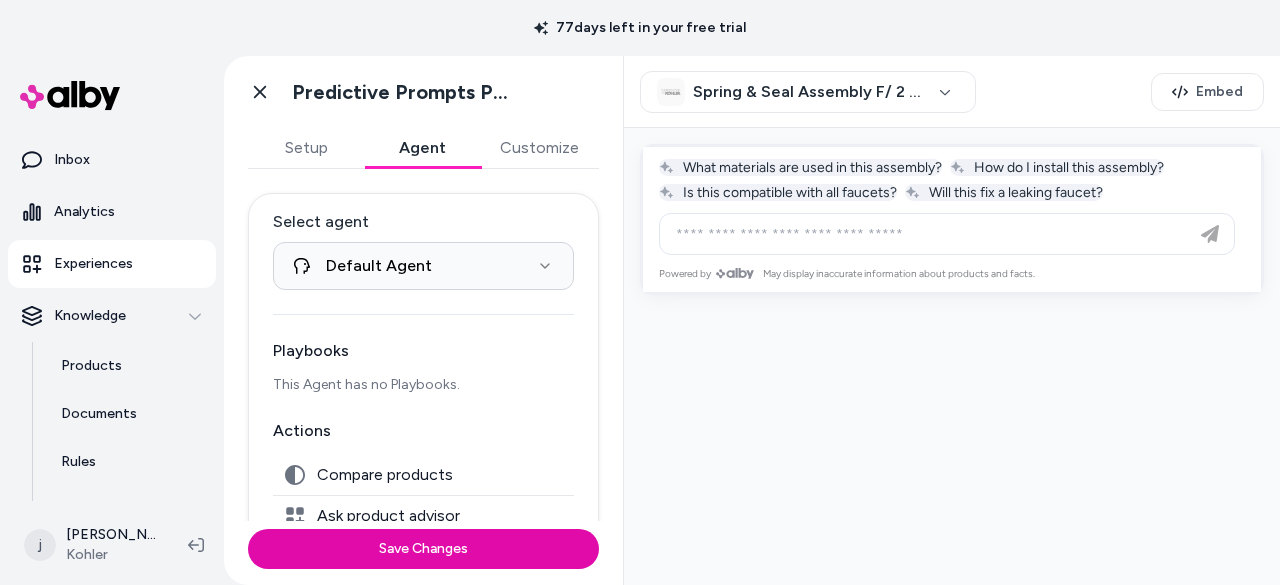 click on "Customize" at bounding box center (539, 148) 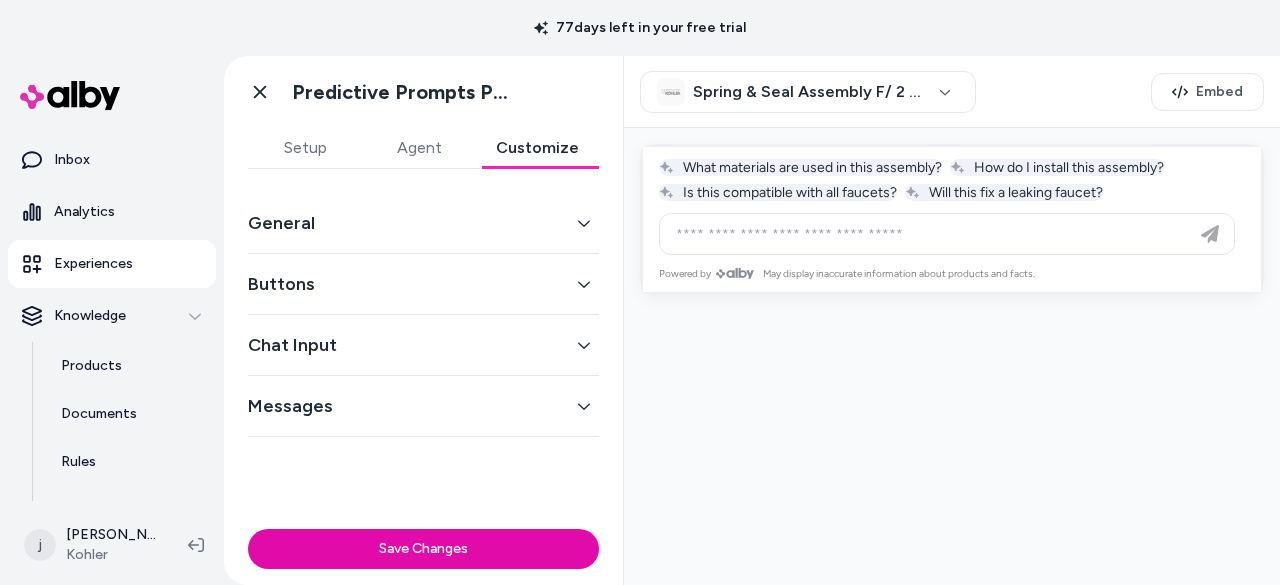 click on "Buttons" at bounding box center (423, 284) 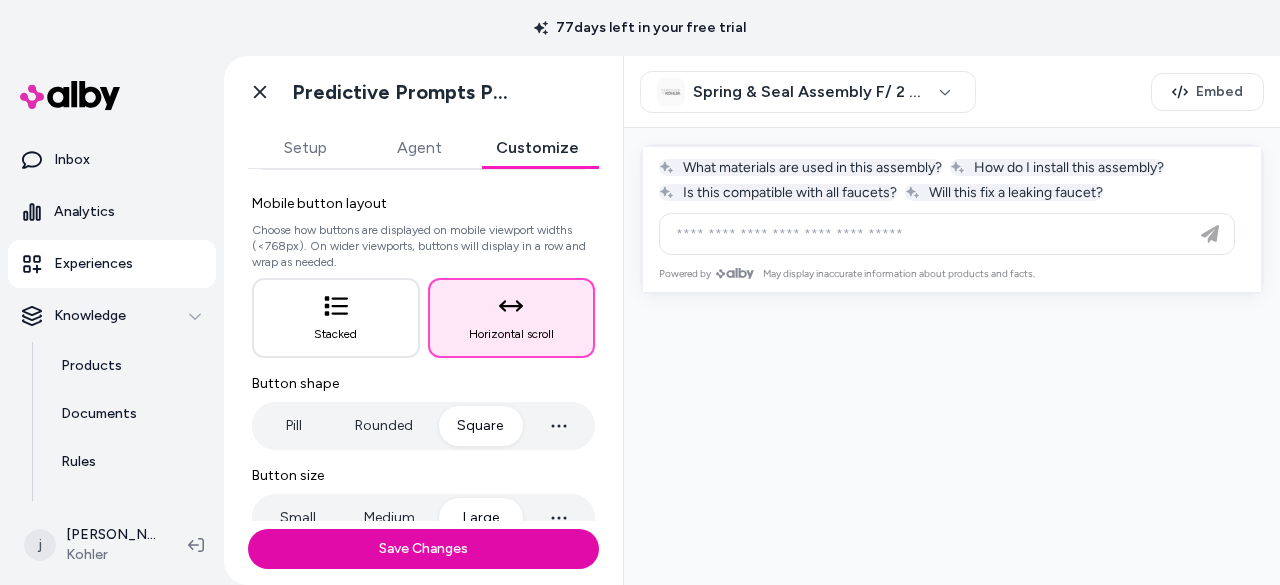 scroll, scrollTop: 0, scrollLeft: 0, axis: both 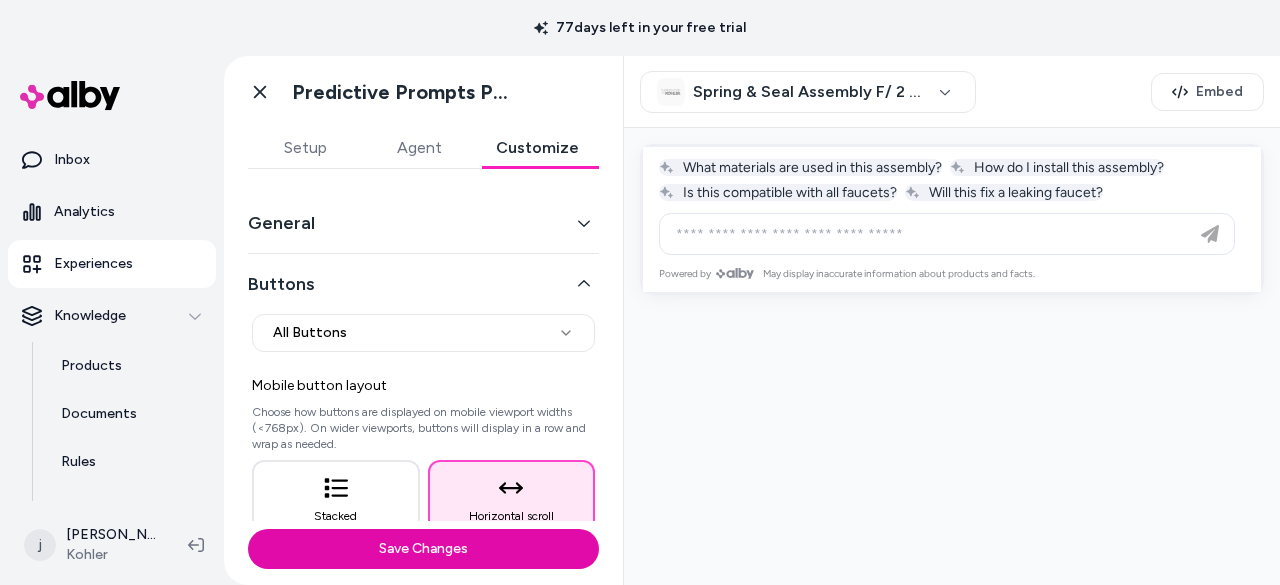 click on "General" at bounding box center [423, 223] 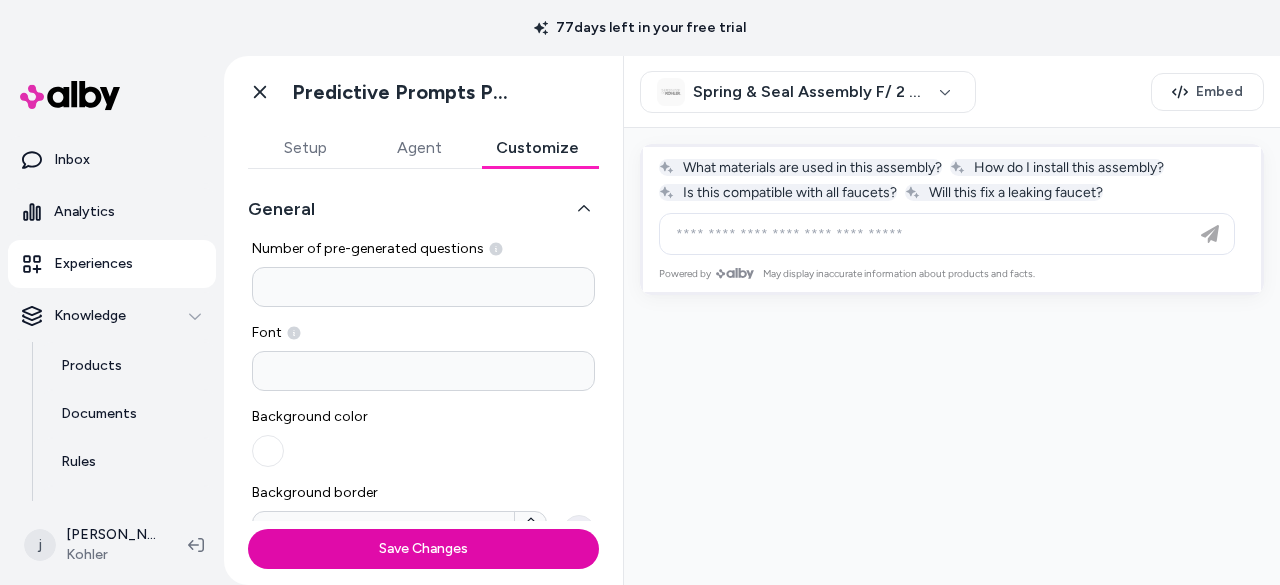scroll, scrollTop: 0, scrollLeft: 0, axis: both 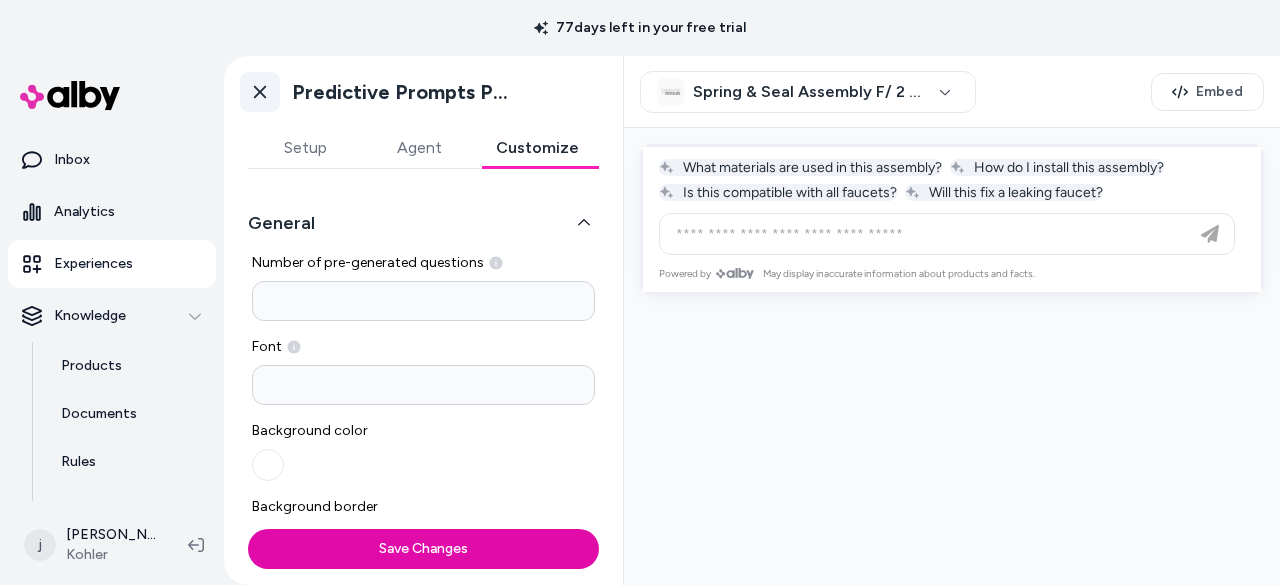 click 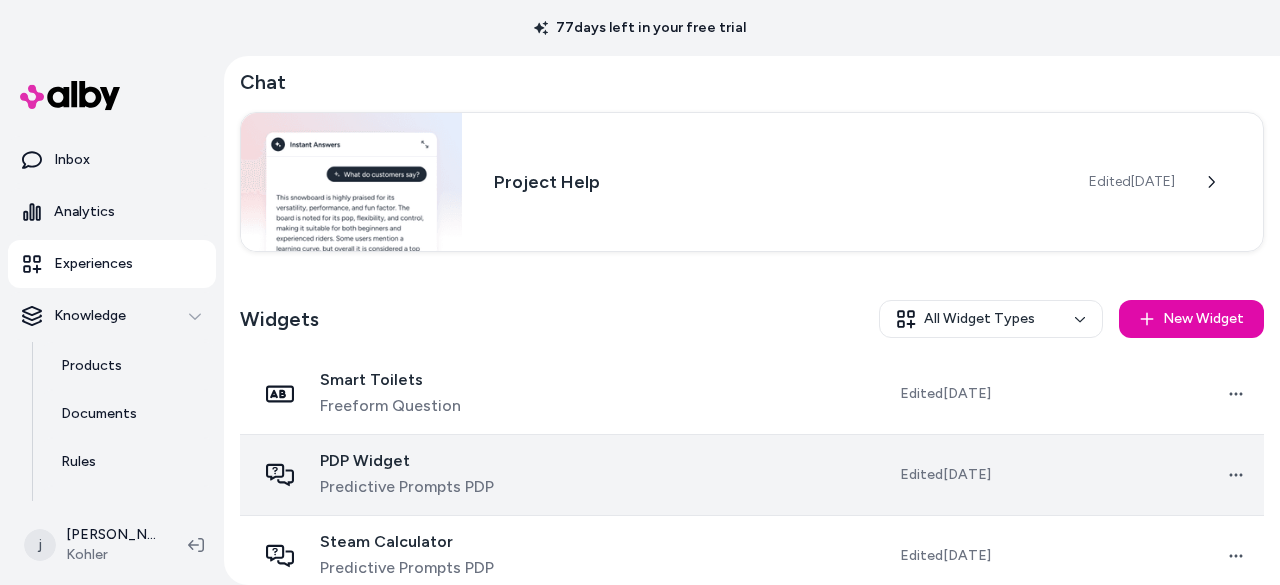scroll, scrollTop: 100, scrollLeft: 0, axis: vertical 